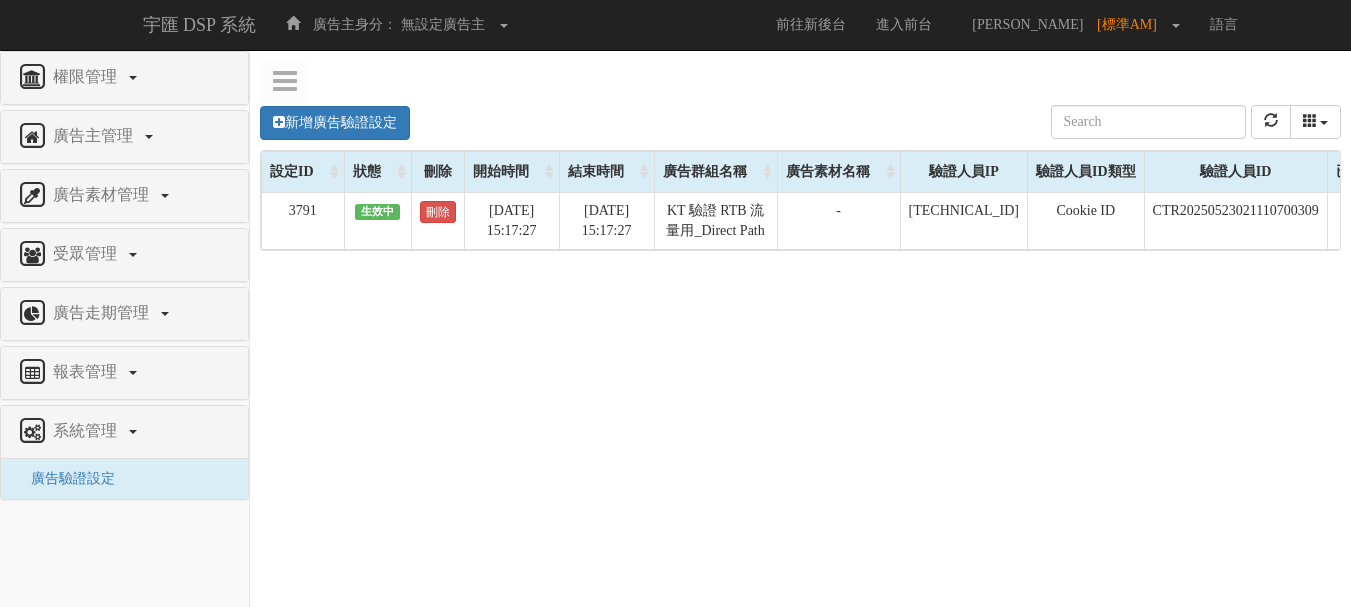 scroll, scrollTop: 0, scrollLeft: 0, axis: both 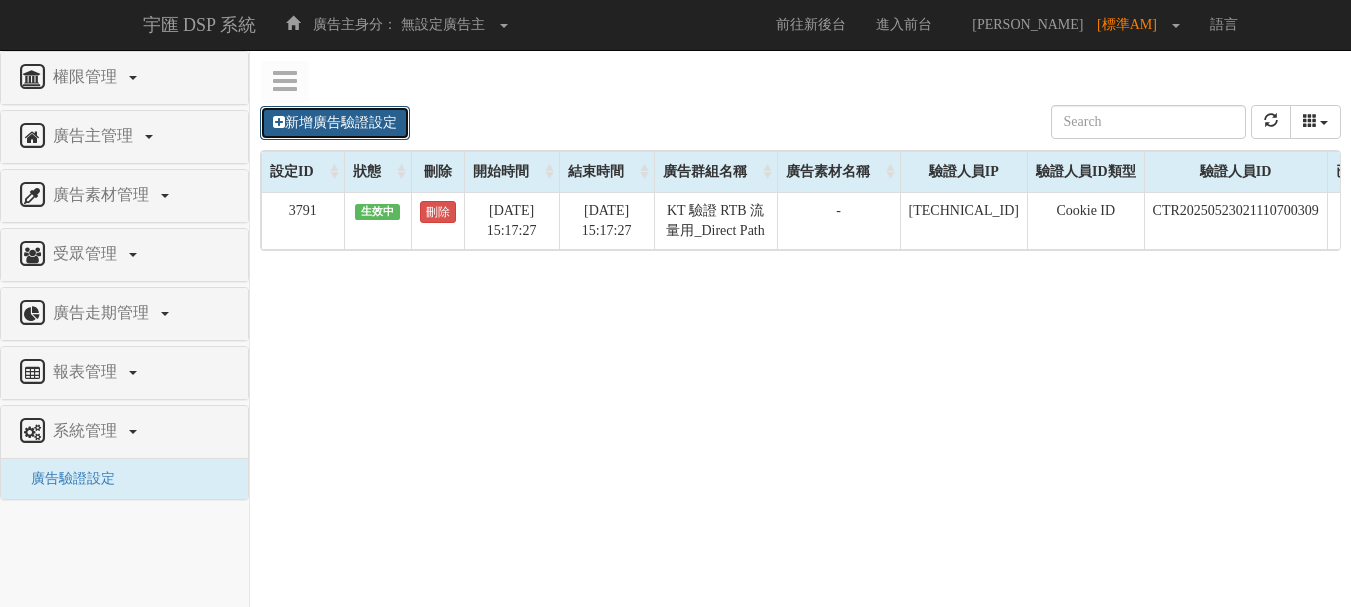 click on "新增廣告驗證設定" at bounding box center (335, 123) 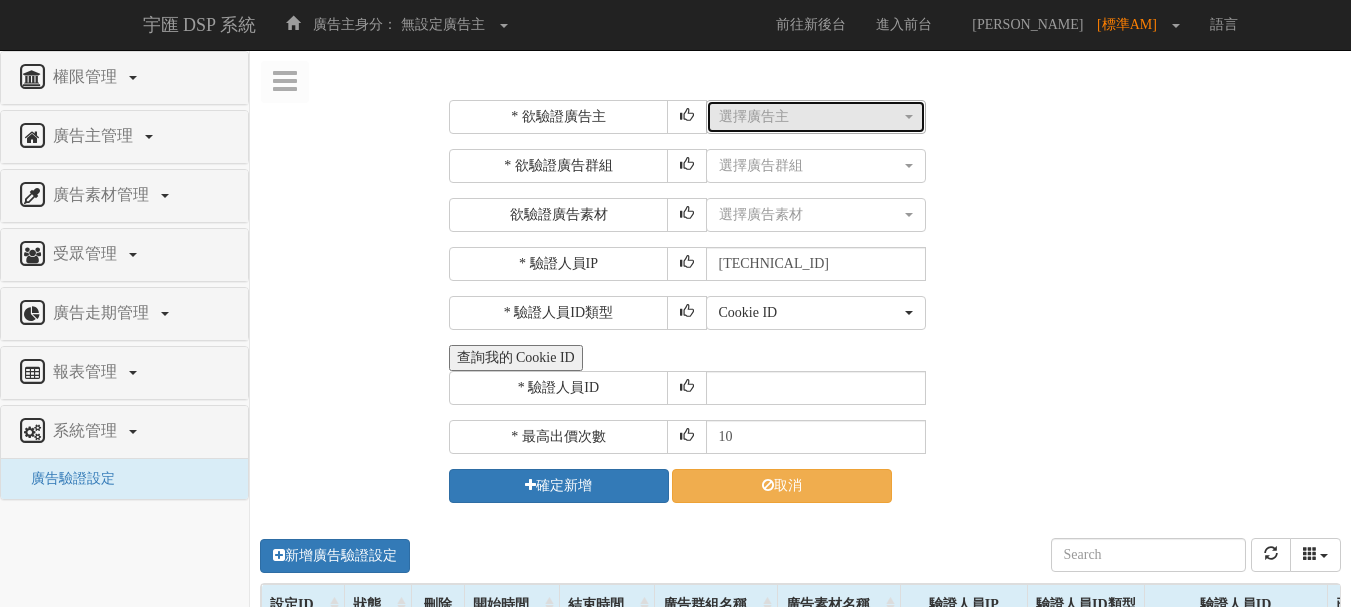 click on "選擇廣告主" at bounding box center [810, 117] 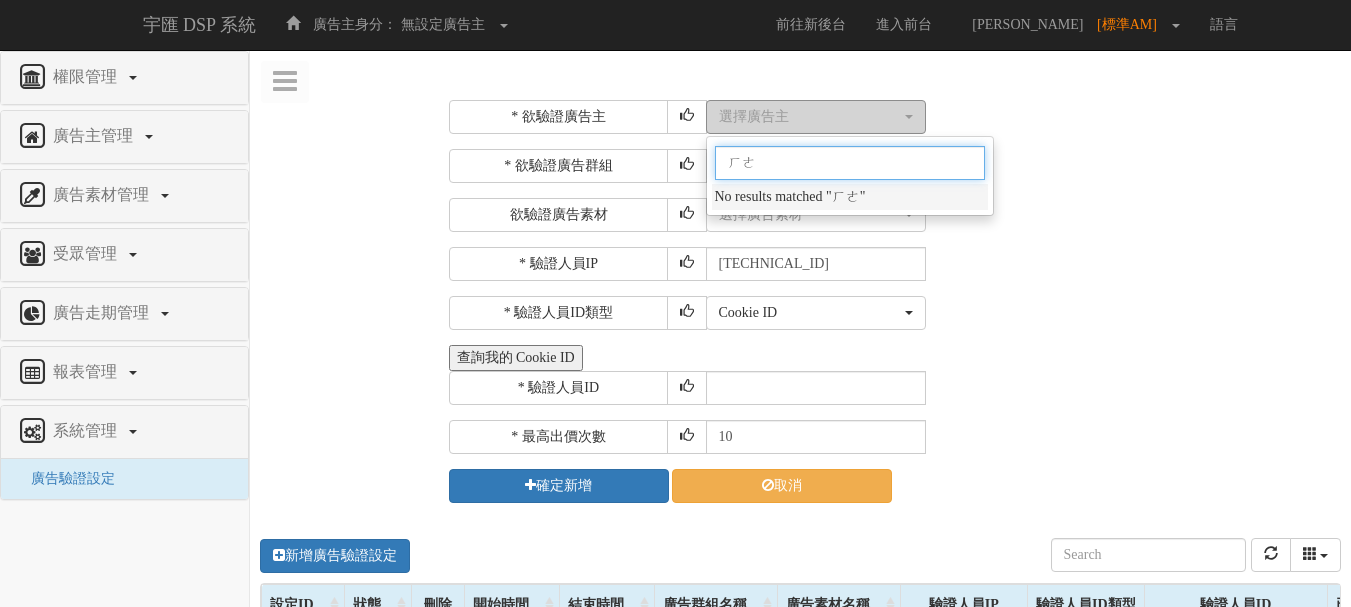 type on "和" 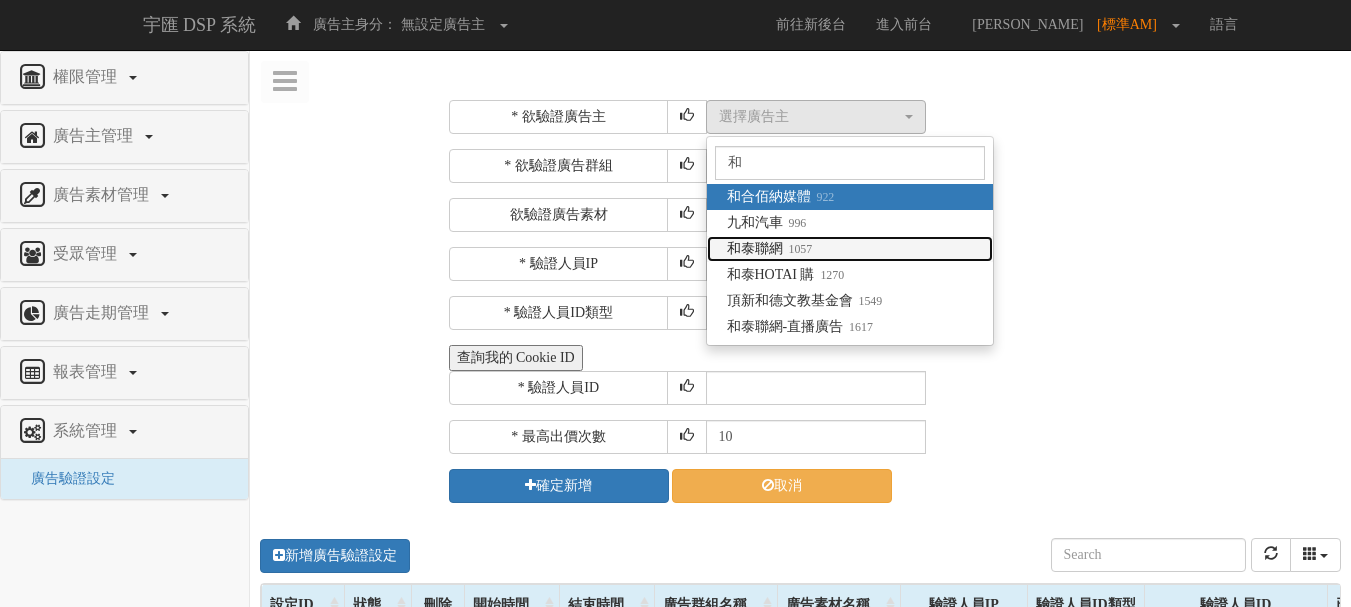 click on "1057" at bounding box center (798, 249) 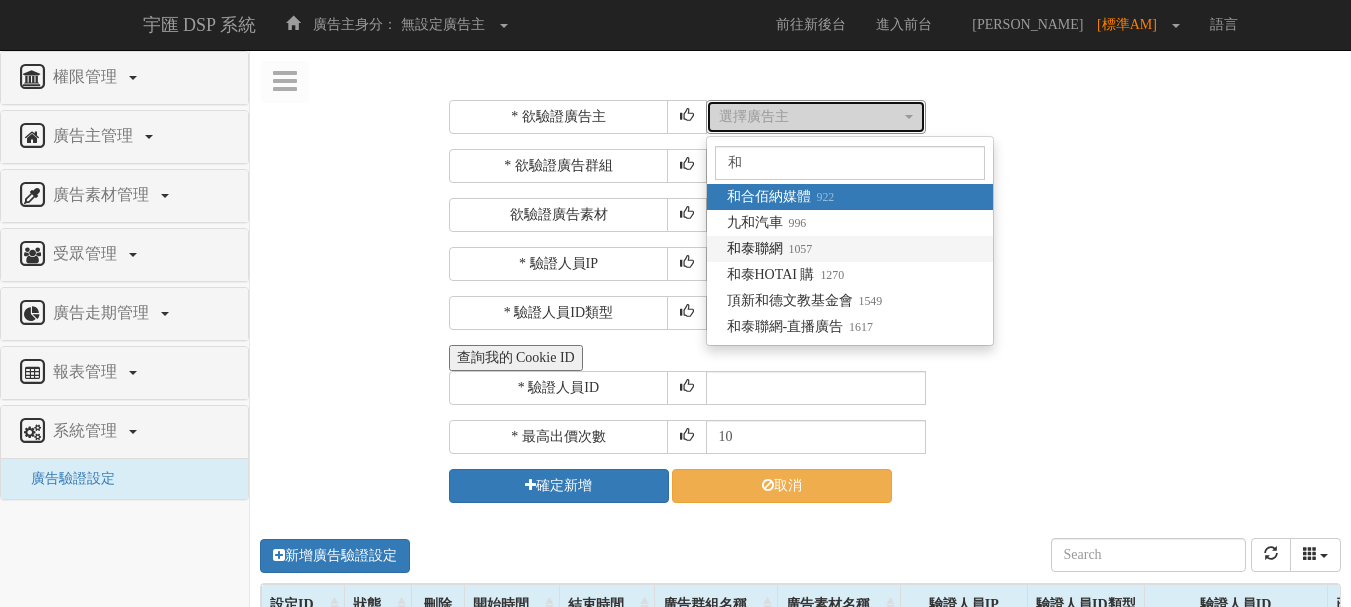 select on "1057" 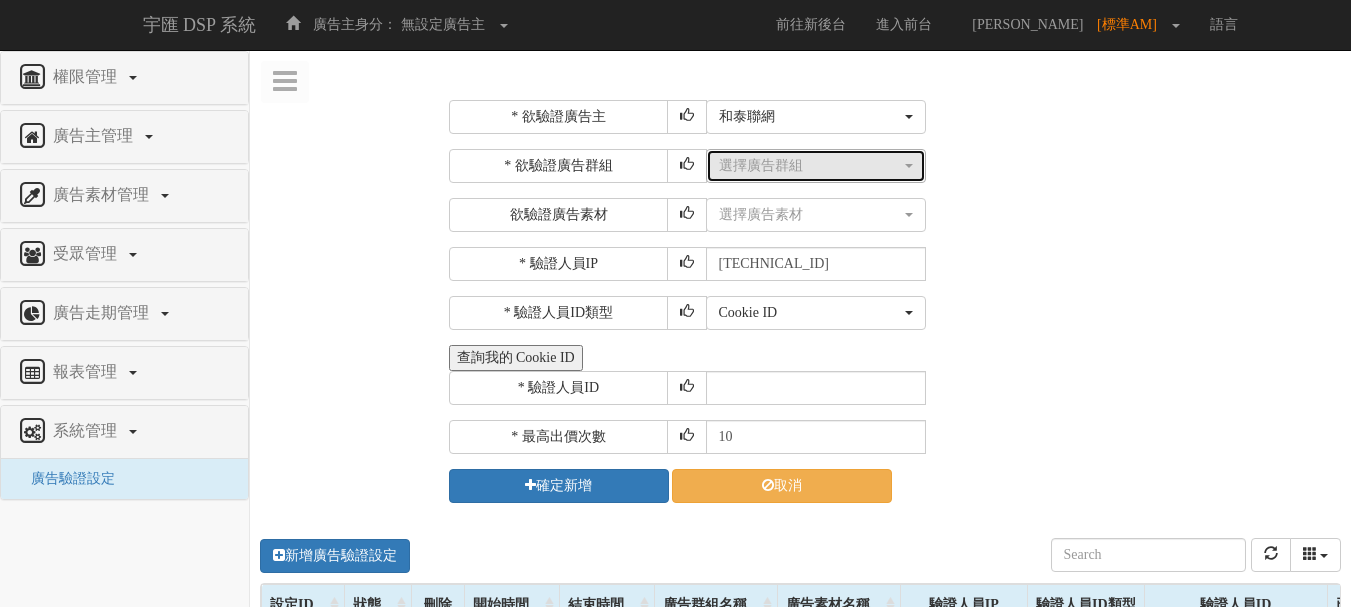 click on "選擇廣告群組" at bounding box center [810, 166] 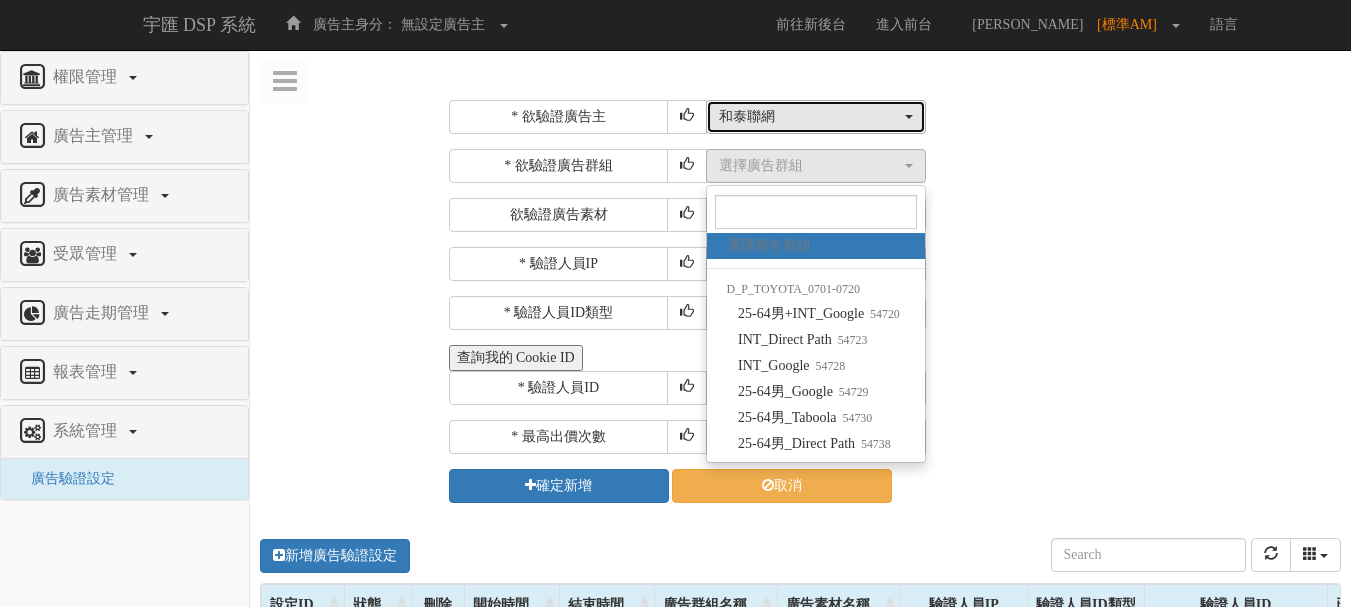 click on "和泰聯網" at bounding box center [810, 117] 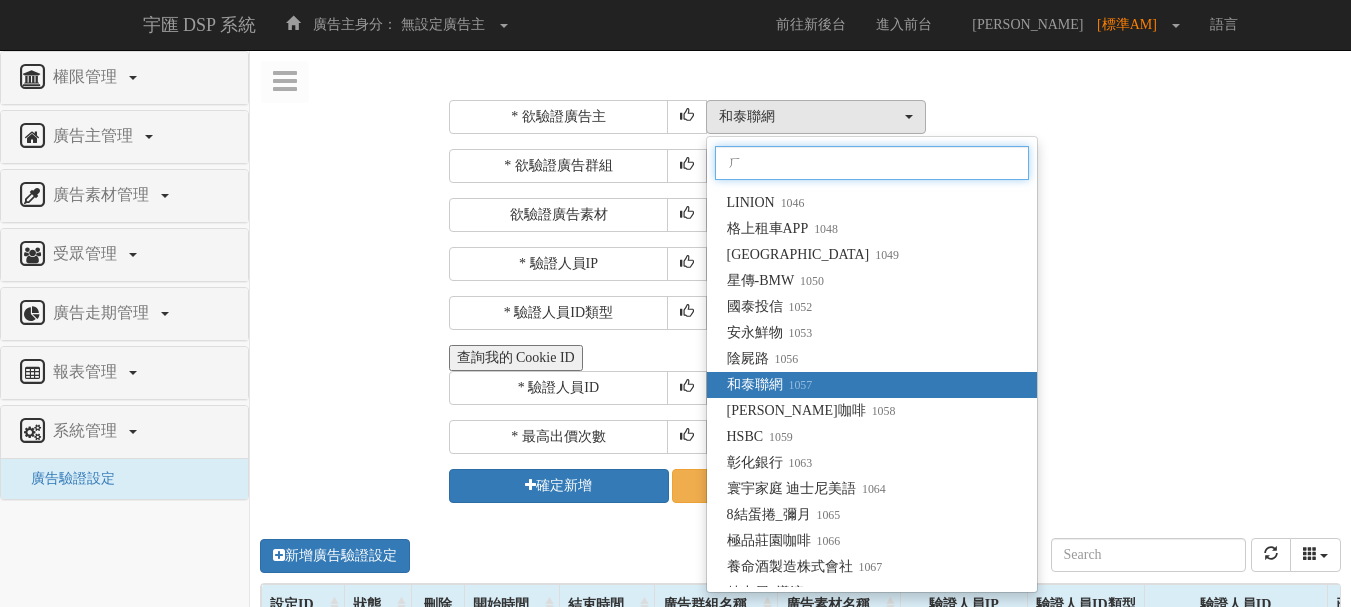 scroll, scrollTop: 0, scrollLeft: 0, axis: both 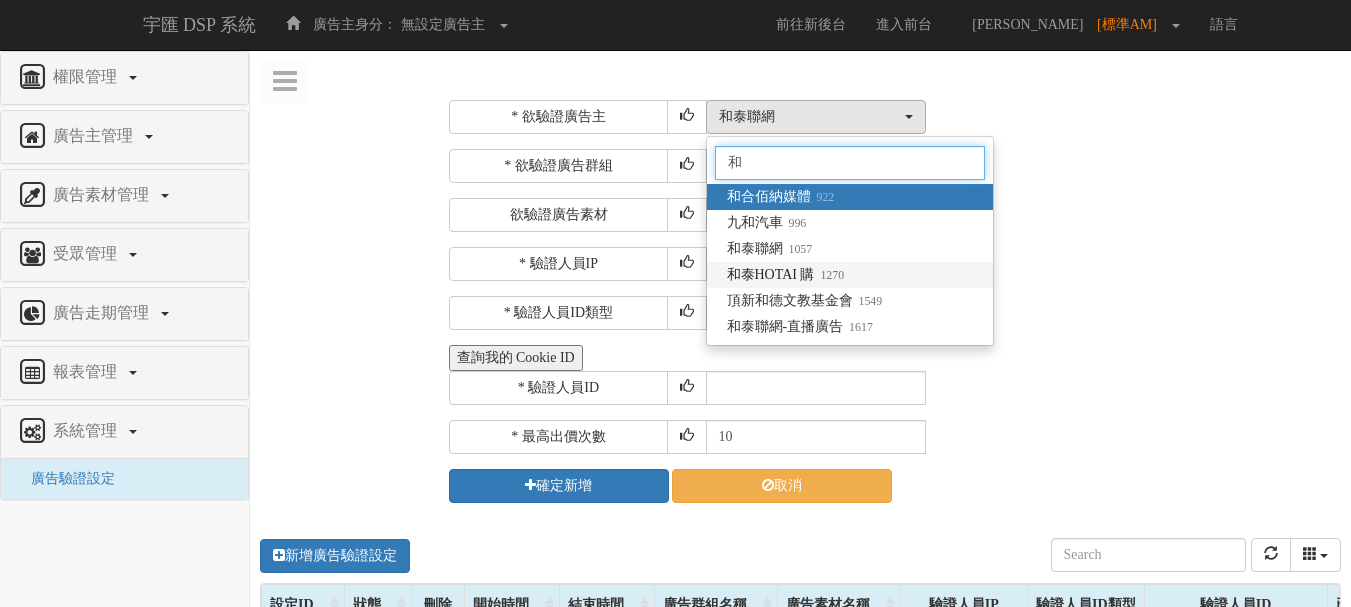type on "和" 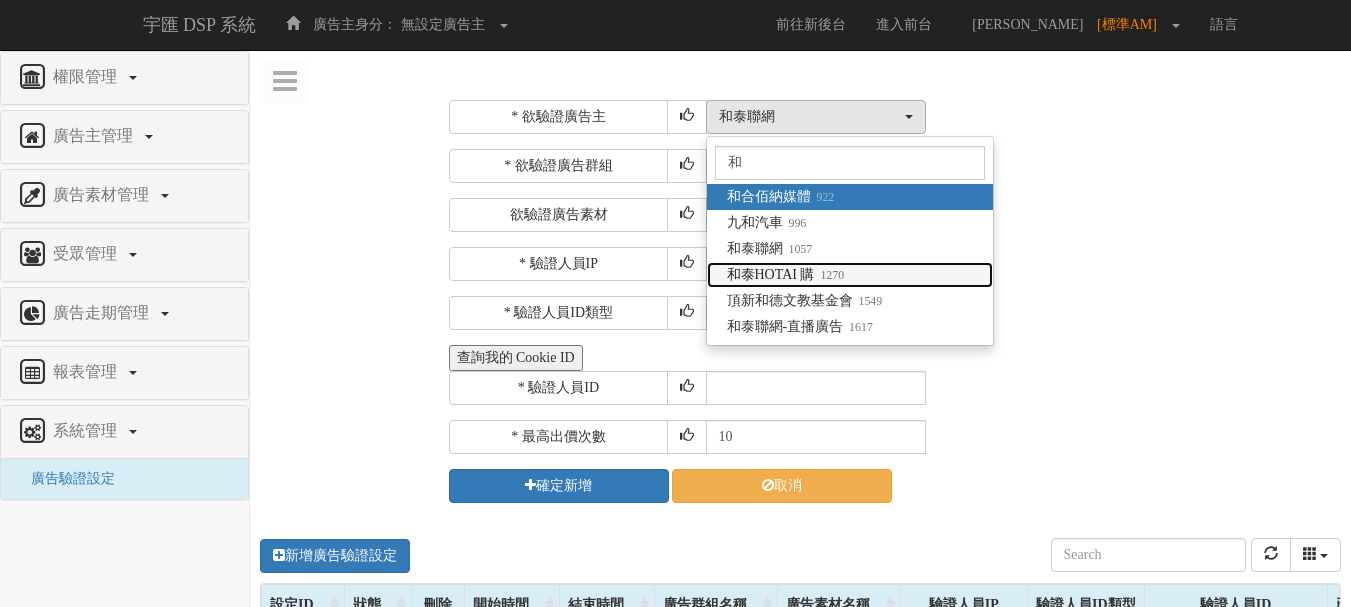 click on "1270" at bounding box center [829, 275] 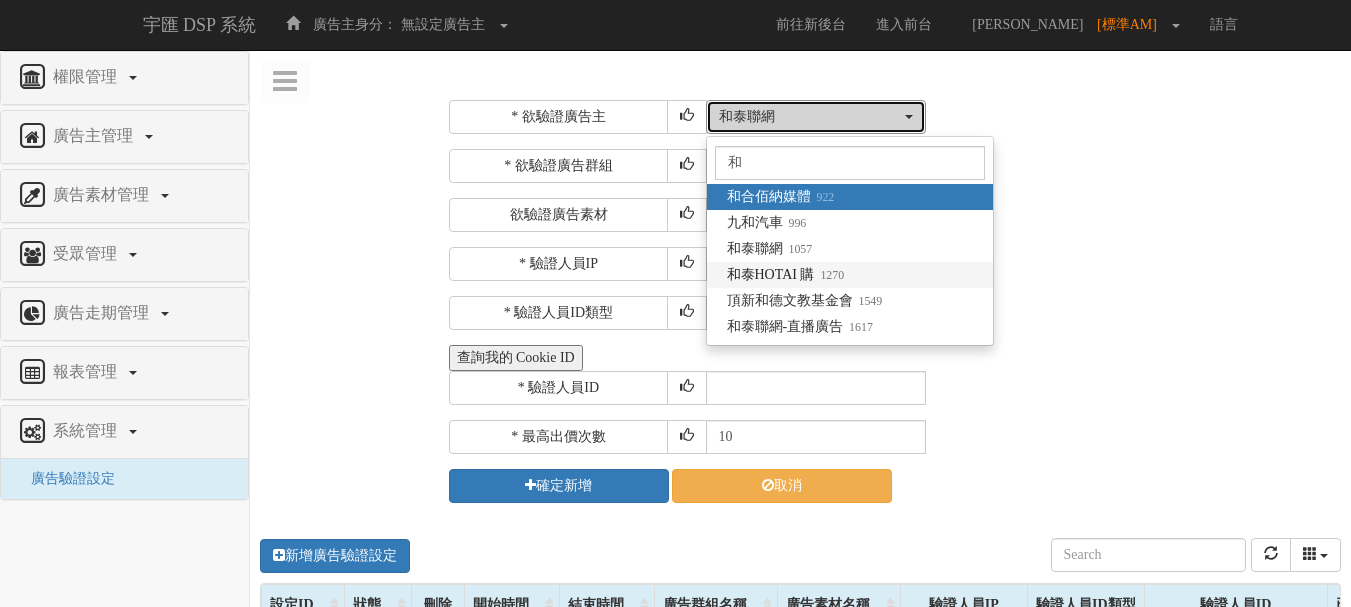 select on "1270" 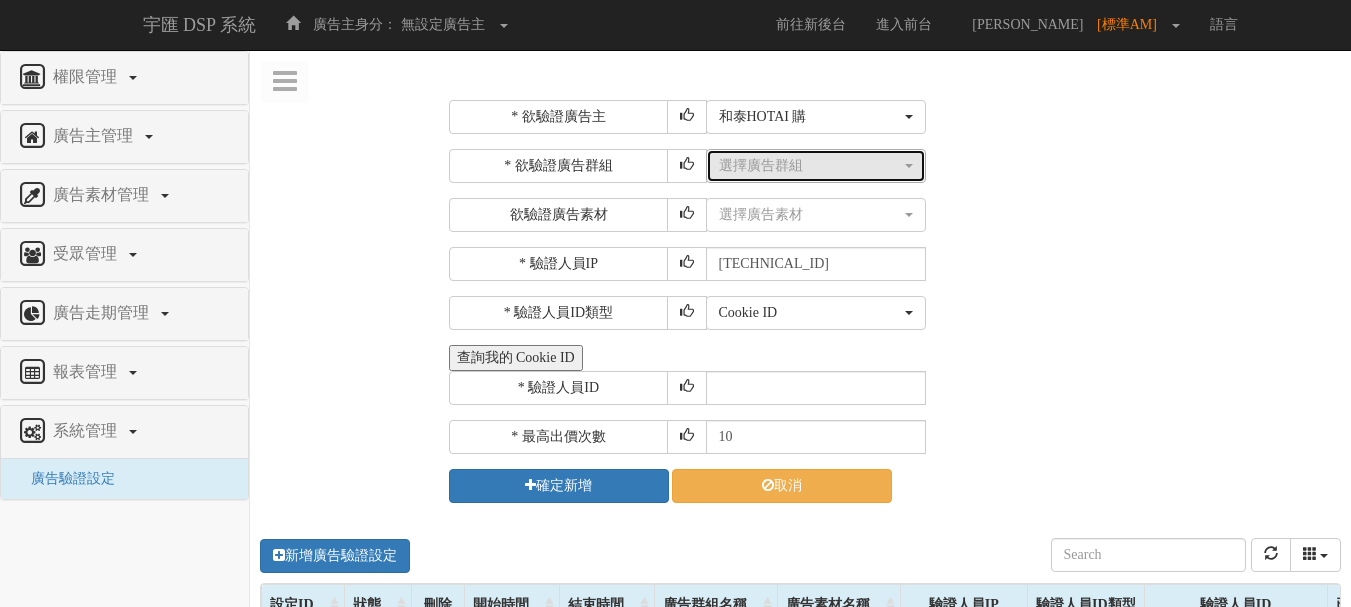 click on "選擇廣告群組" at bounding box center (810, 166) 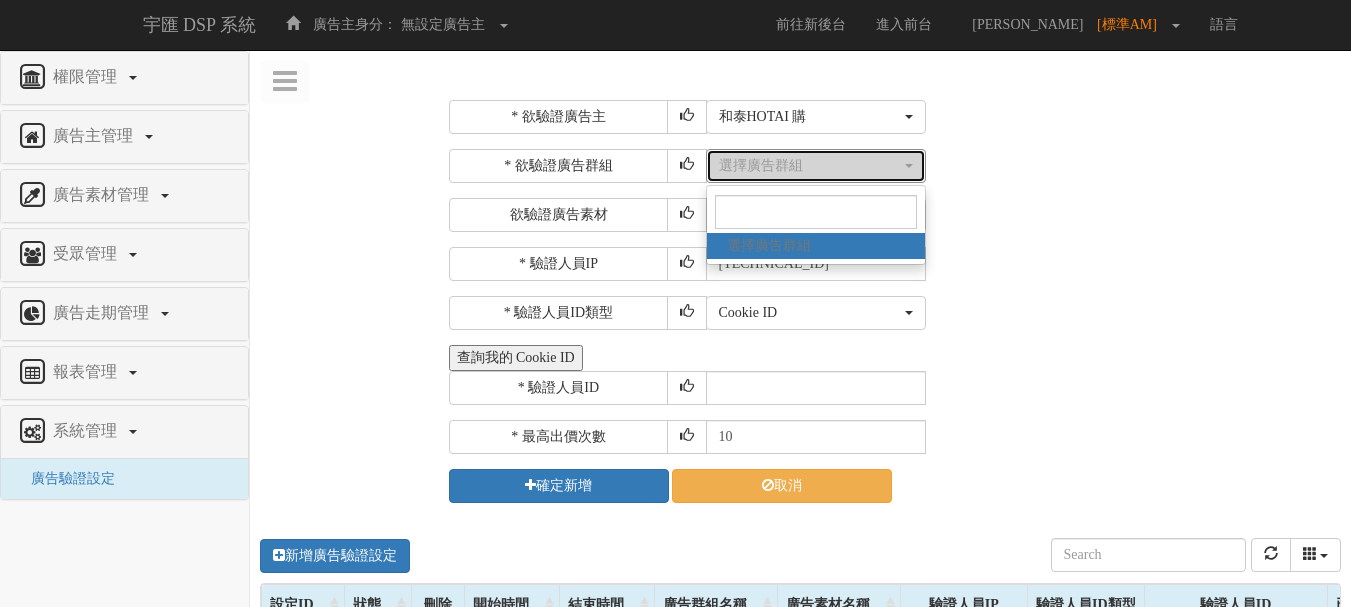 click on "選擇廣告群組" at bounding box center [810, 166] 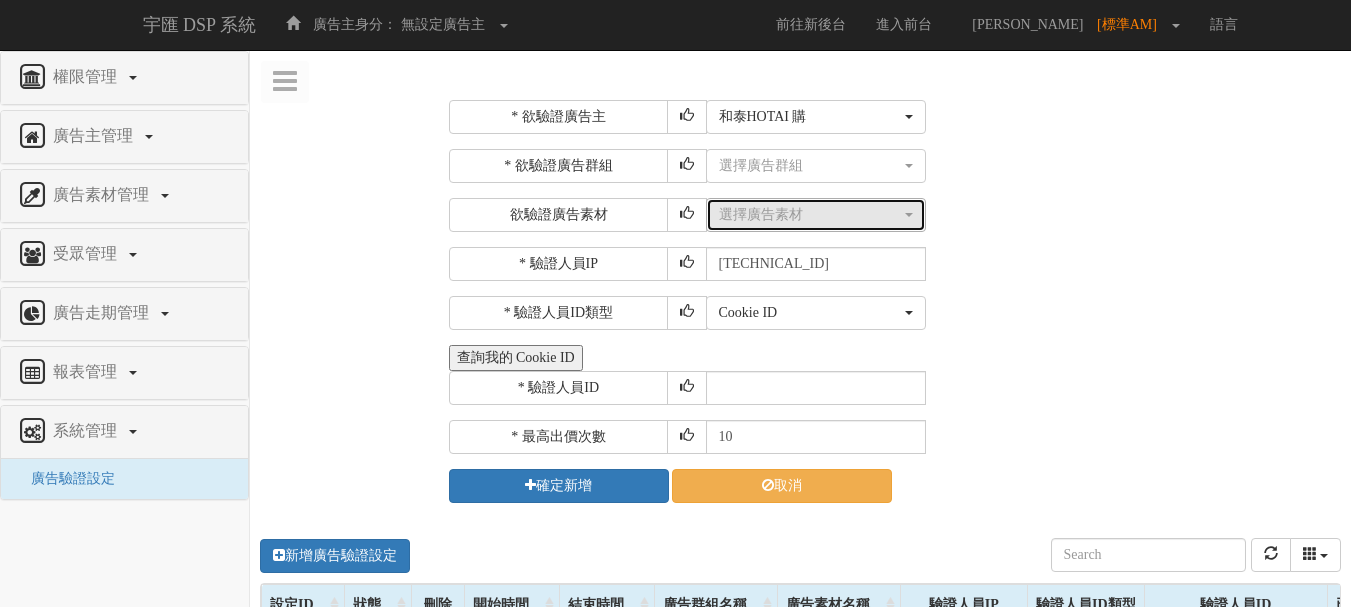 click on "選擇廣告素材" at bounding box center (810, 215) 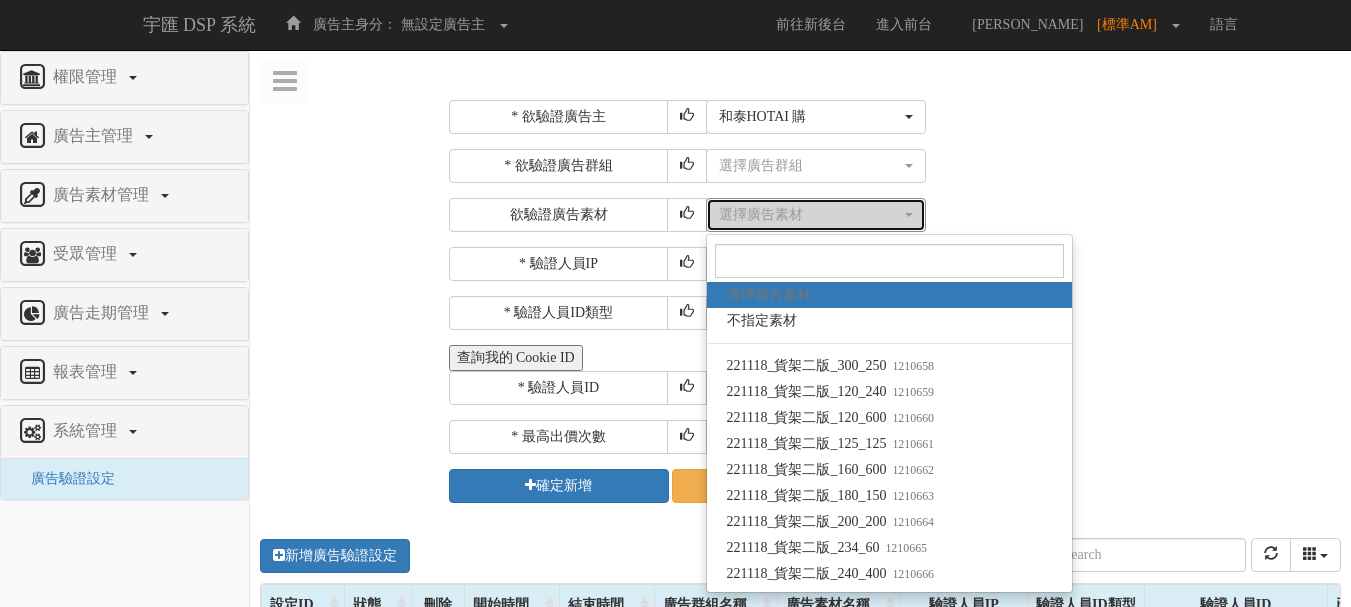 click on "選擇廣告素材" at bounding box center (810, 215) 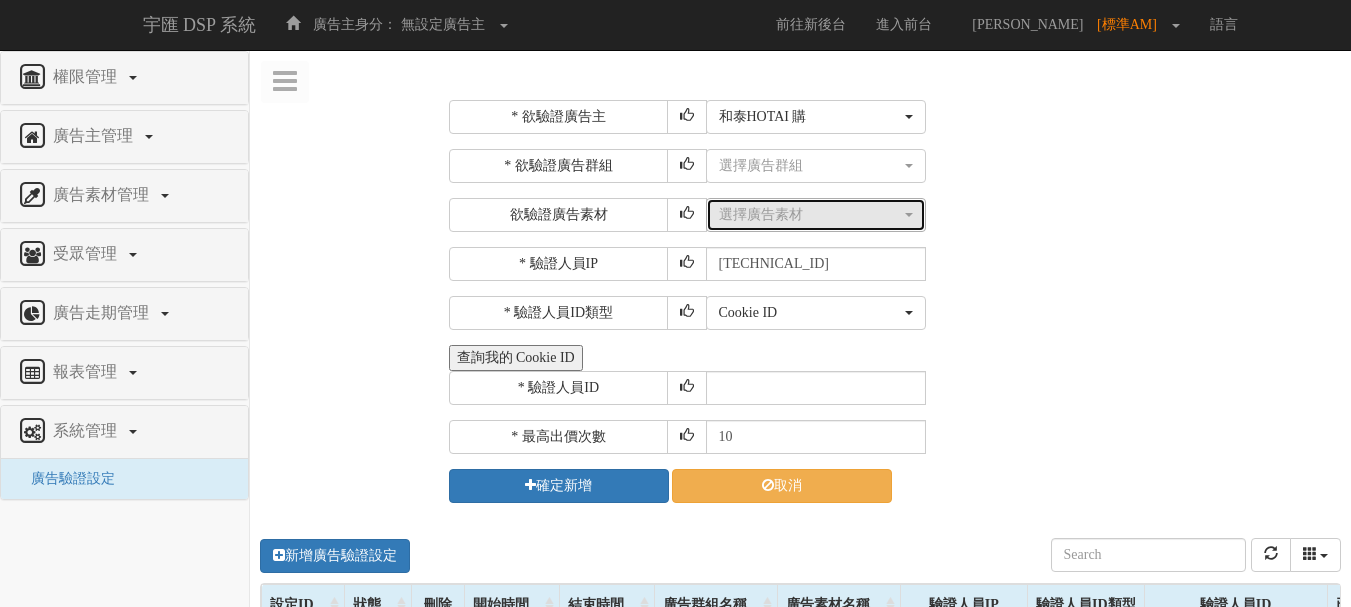 click on "選擇廣告素材" at bounding box center [810, 215] 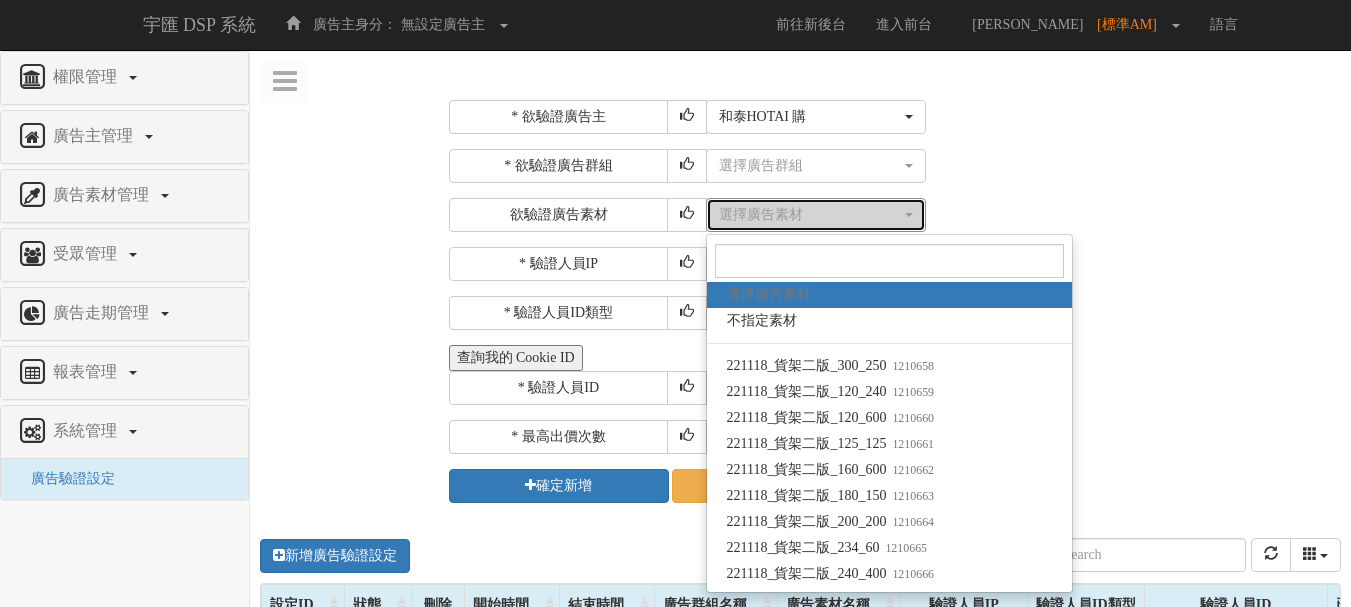 click on "選擇廣告素材" at bounding box center [810, 215] 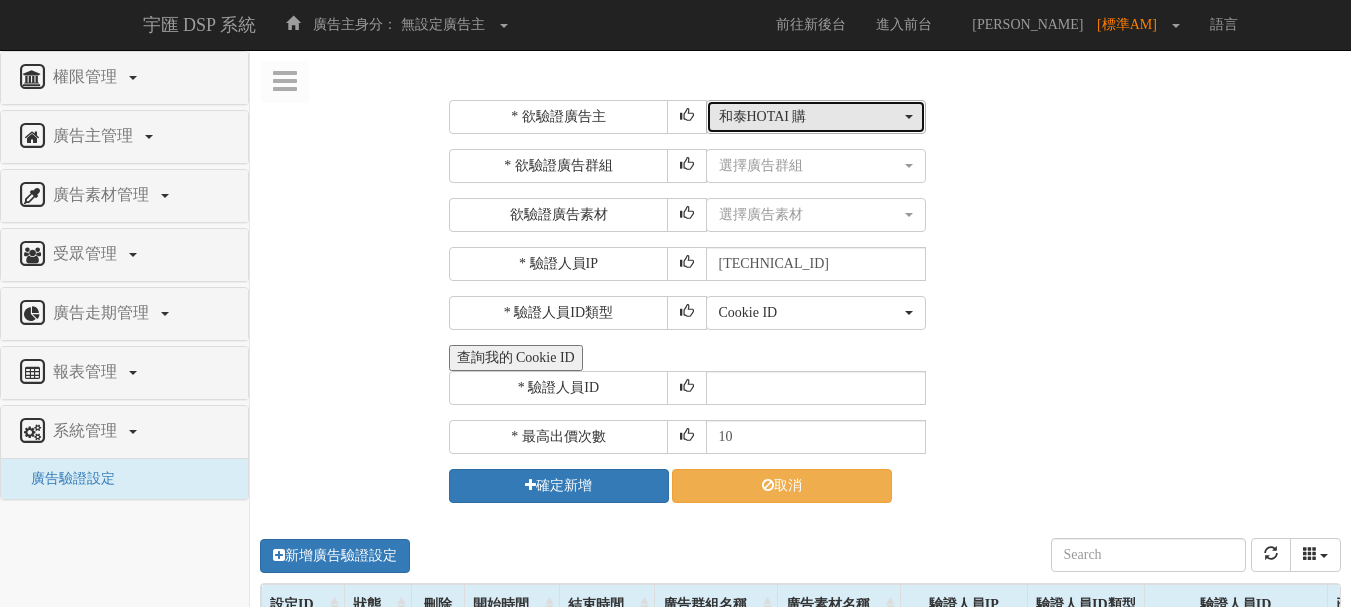 click on "和泰HOTAI 購" at bounding box center (810, 117) 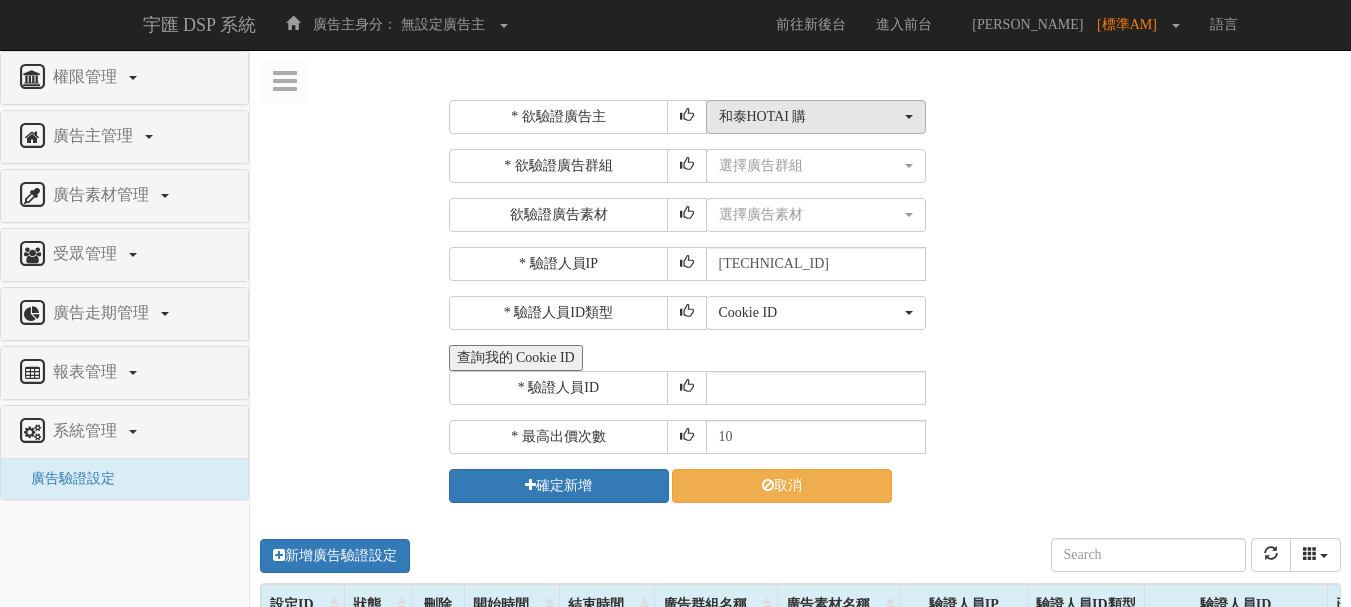 scroll, scrollTop: 10108, scrollLeft: 0, axis: vertical 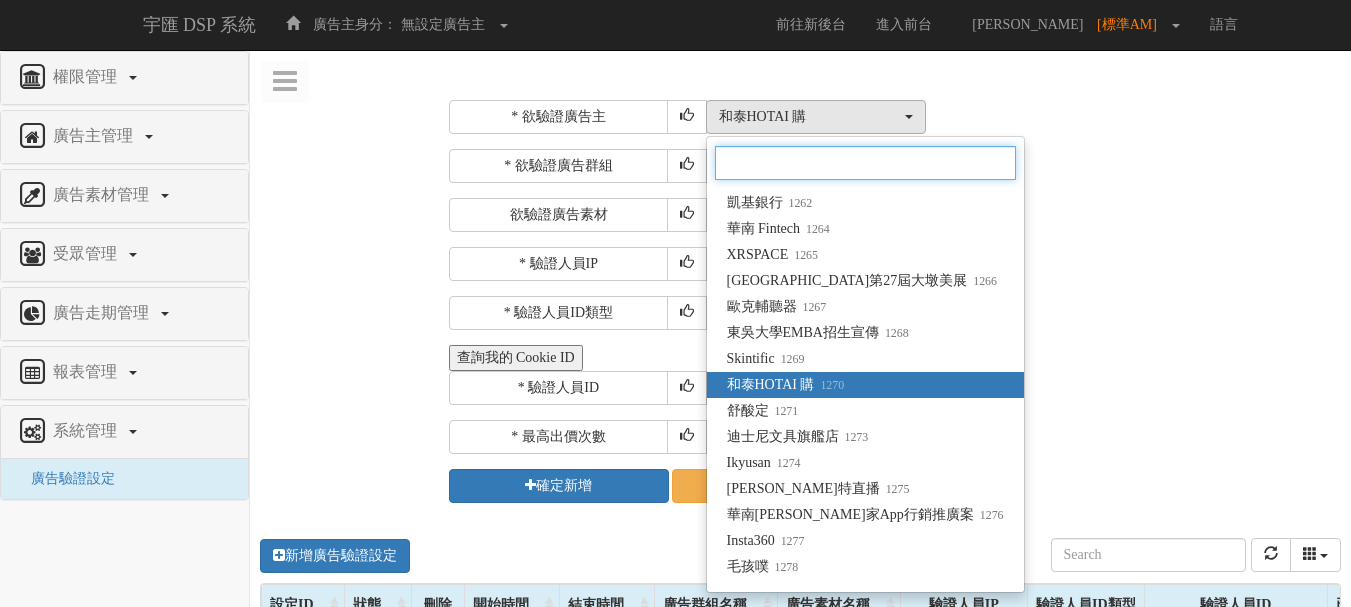 click at bounding box center (865, 163) 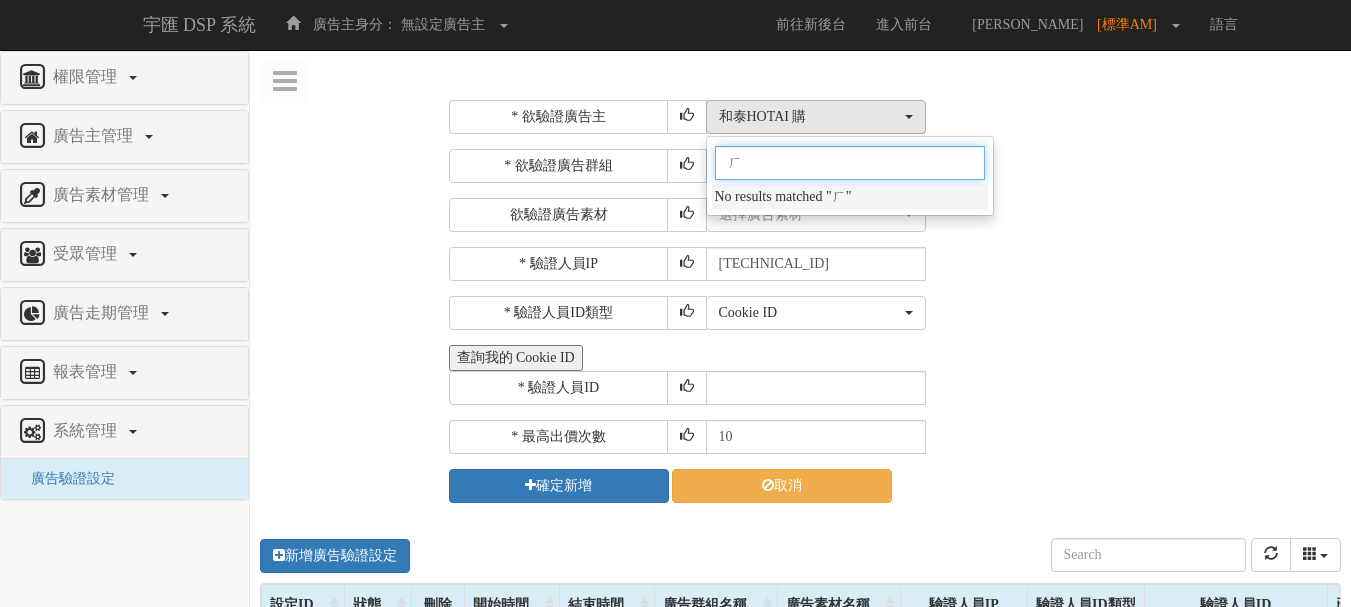 scroll, scrollTop: 0, scrollLeft: 0, axis: both 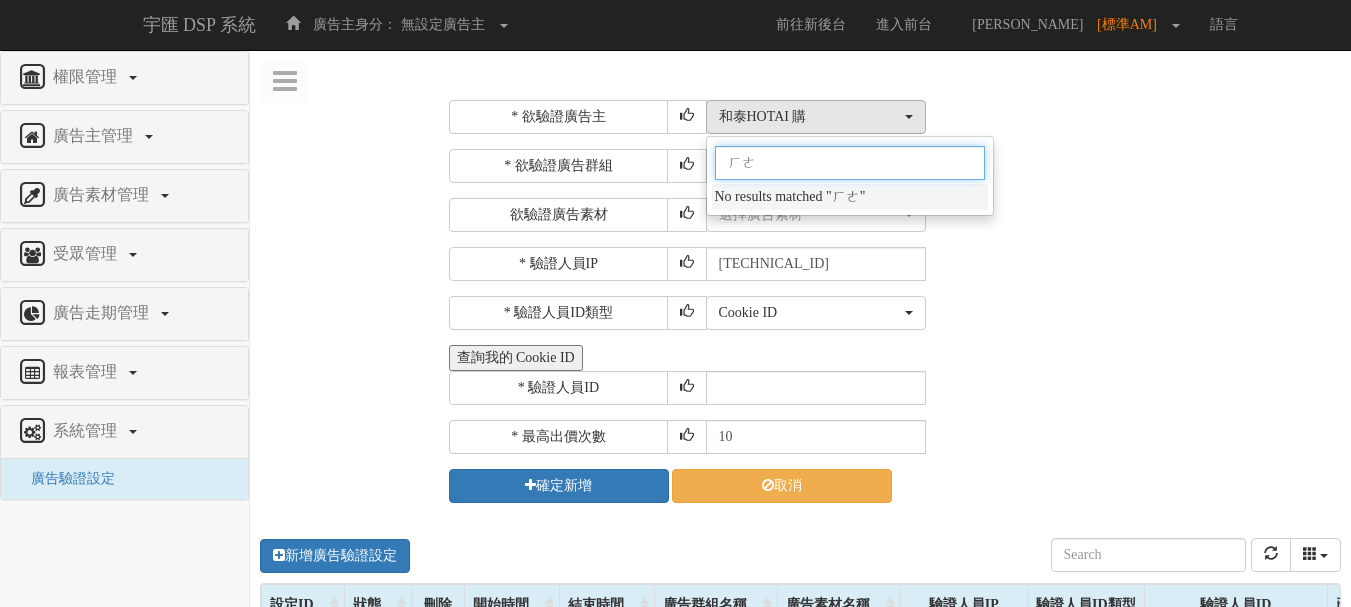type on "ㄏ" 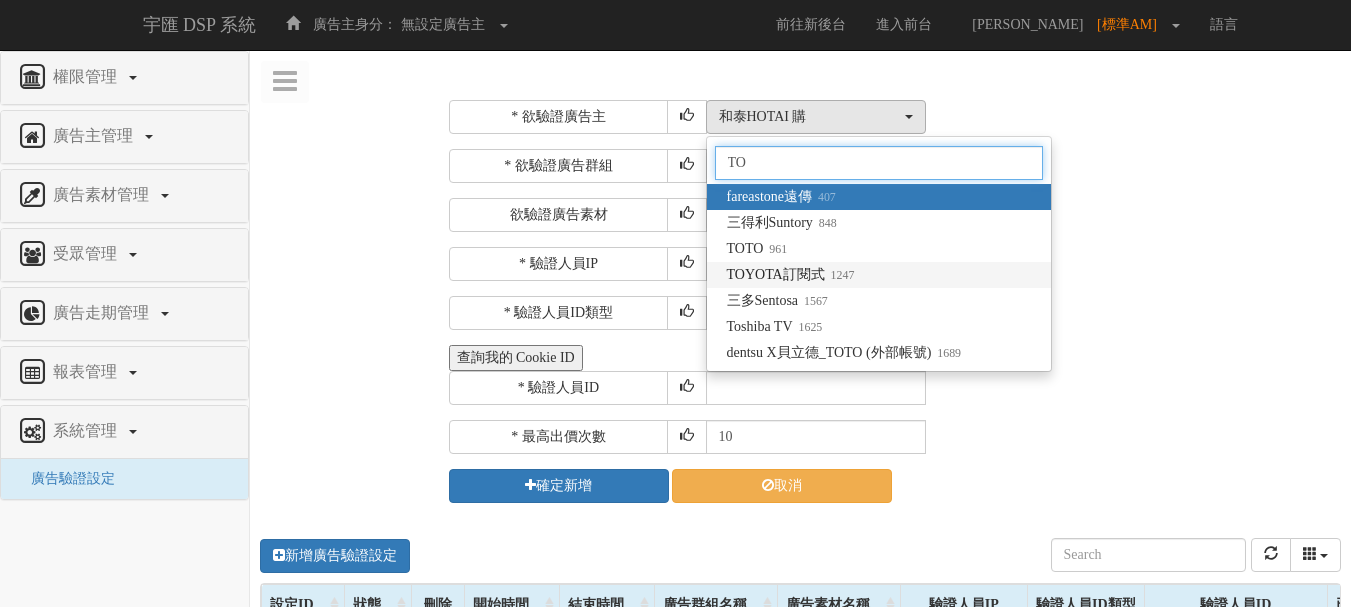 type on "TO" 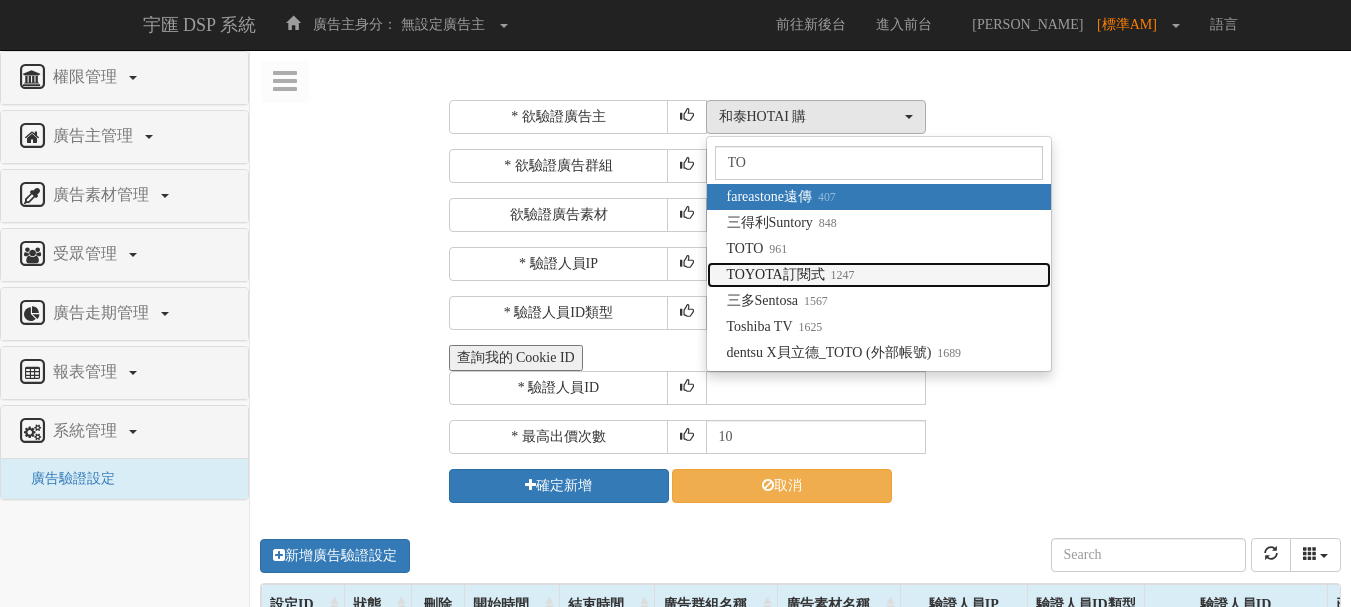 click on "1247" at bounding box center (840, 275) 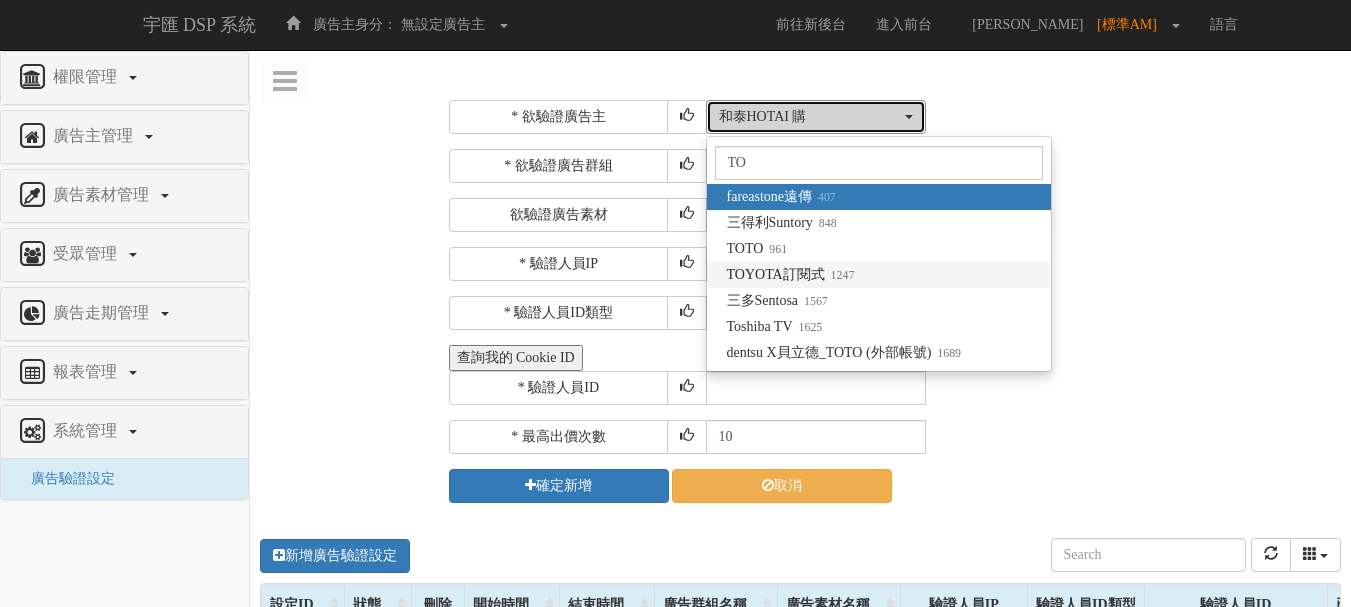 select on "1247" 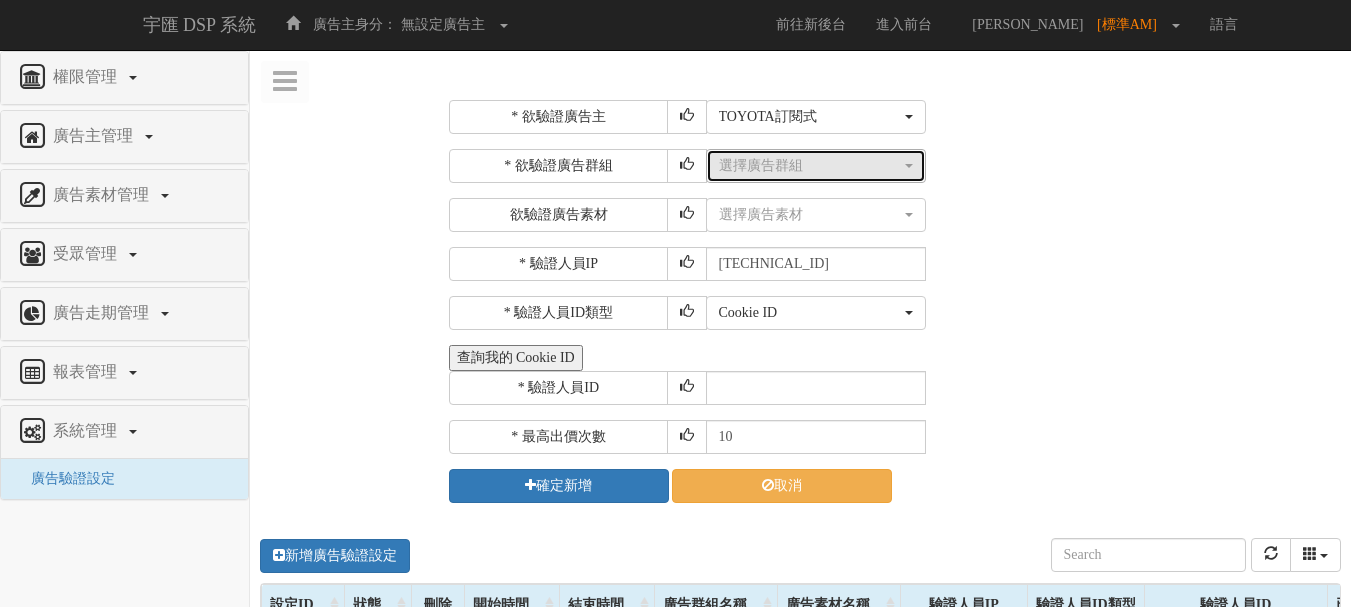 click on "選擇廣告群組" at bounding box center [810, 166] 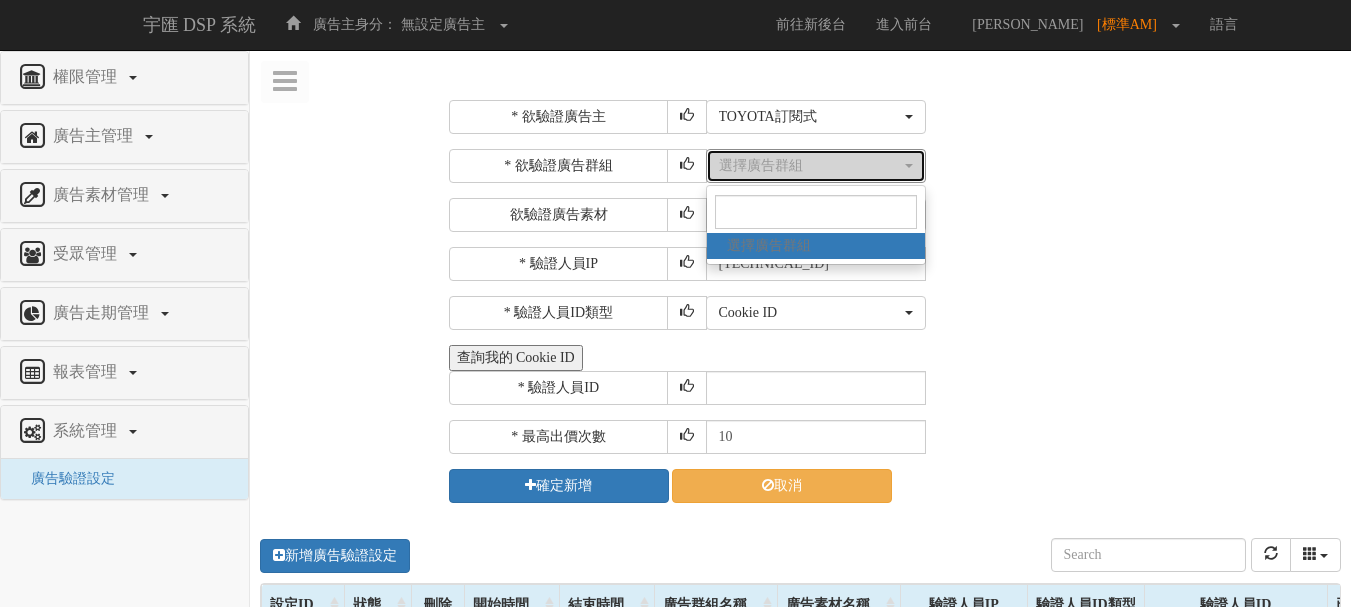 click on "選擇廣告群組" at bounding box center [810, 166] 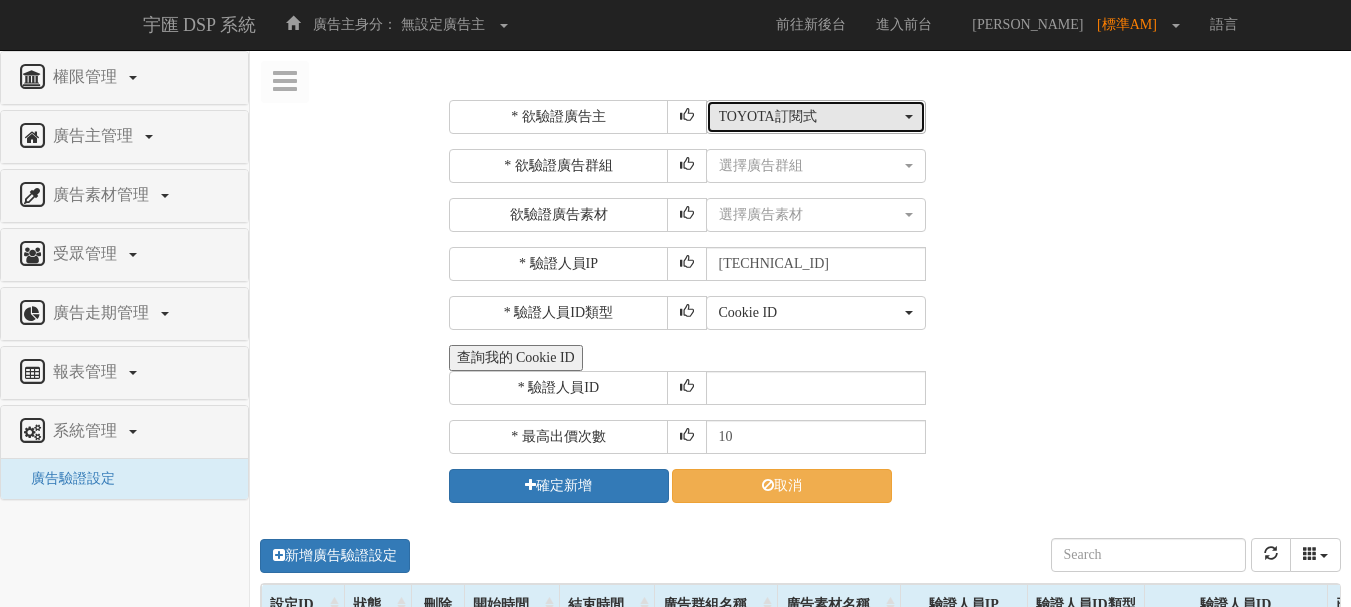 click on "TOYOTA訂閱式" at bounding box center [810, 117] 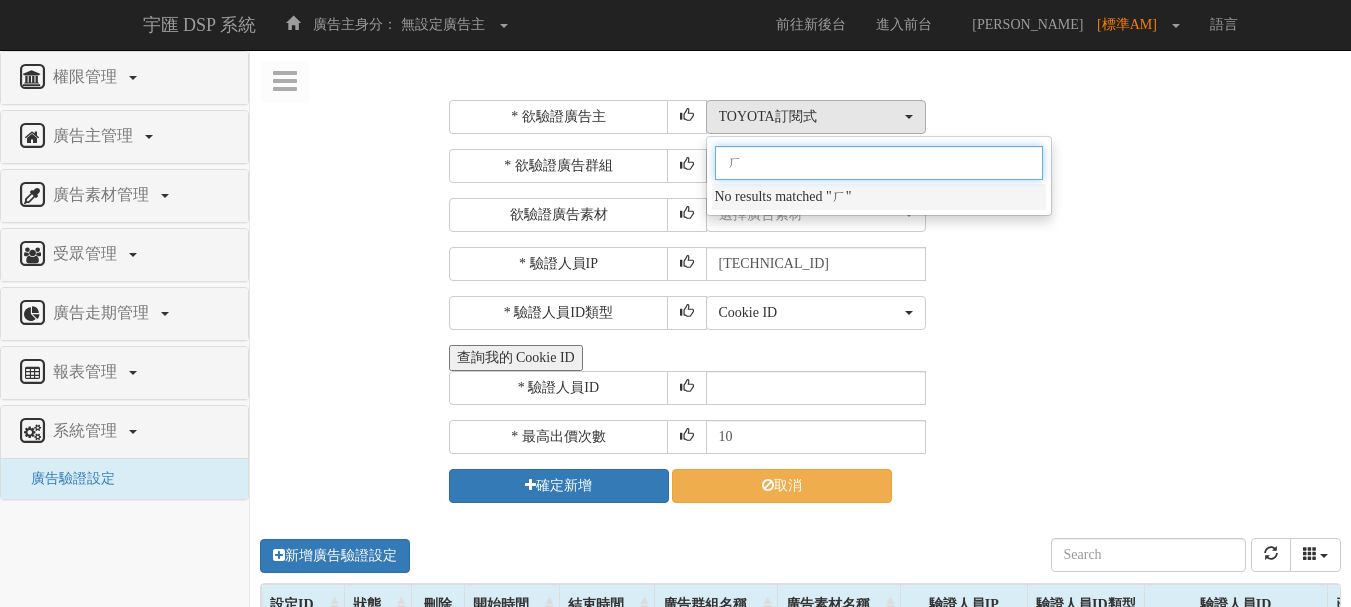 scroll, scrollTop: 0, scrollLeft: 0, axis: both 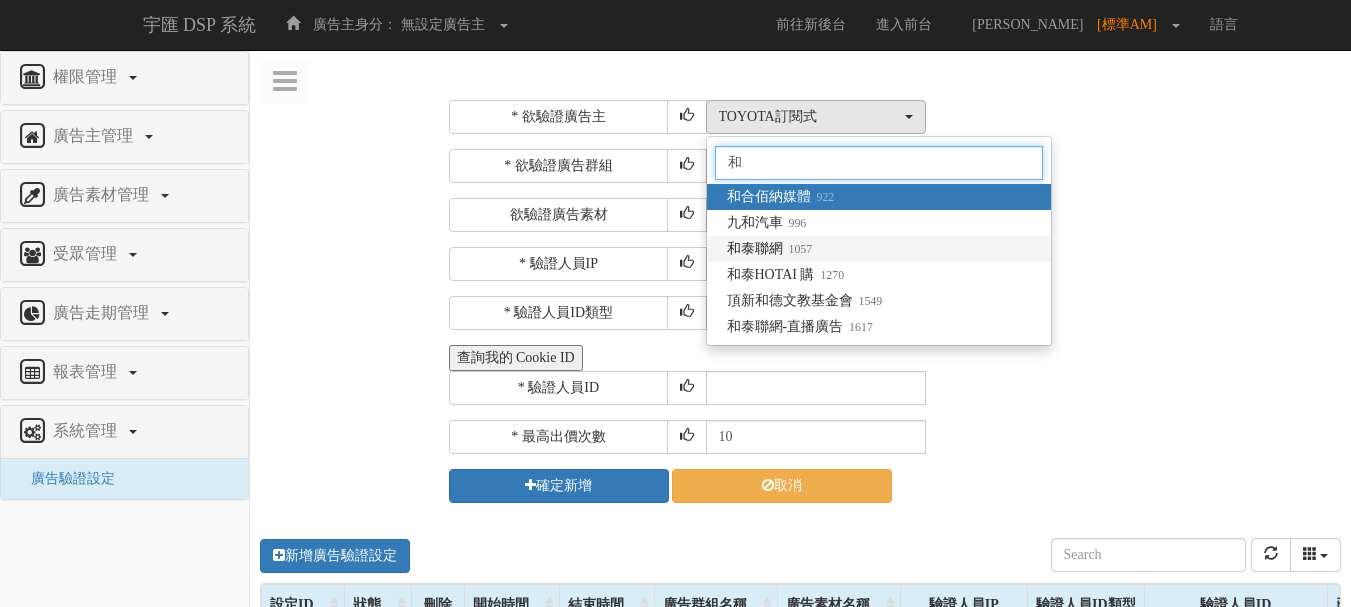 type on "和" 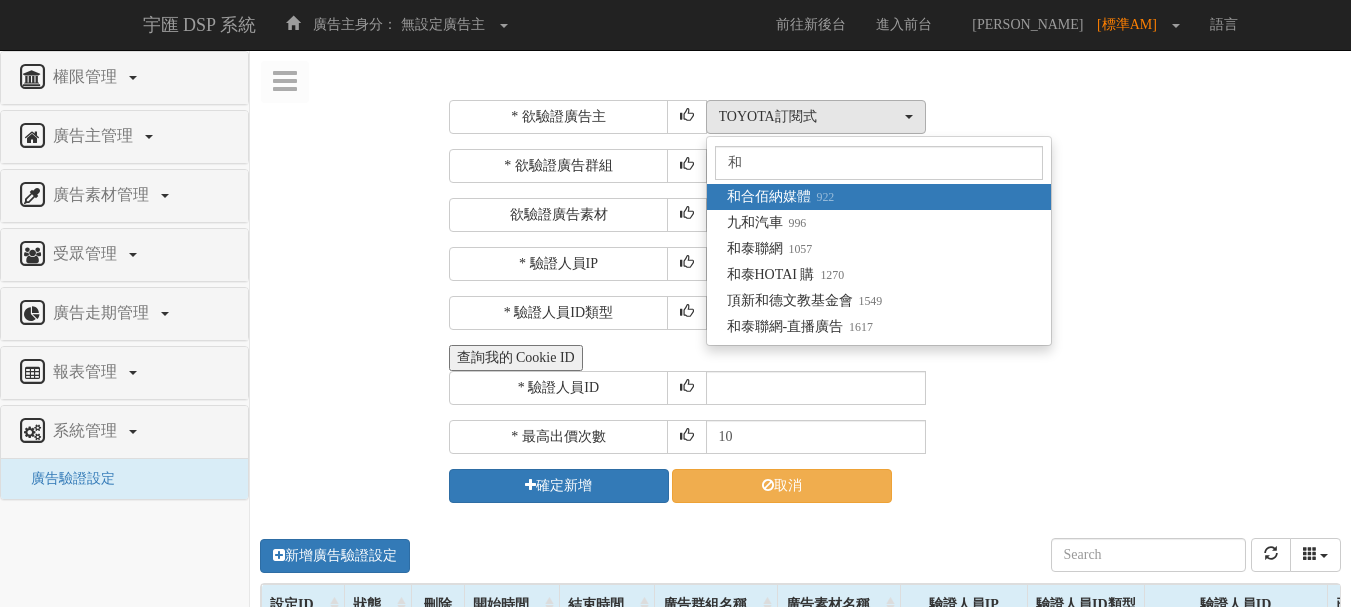 click on "1057" at bounding box center (798, 249) 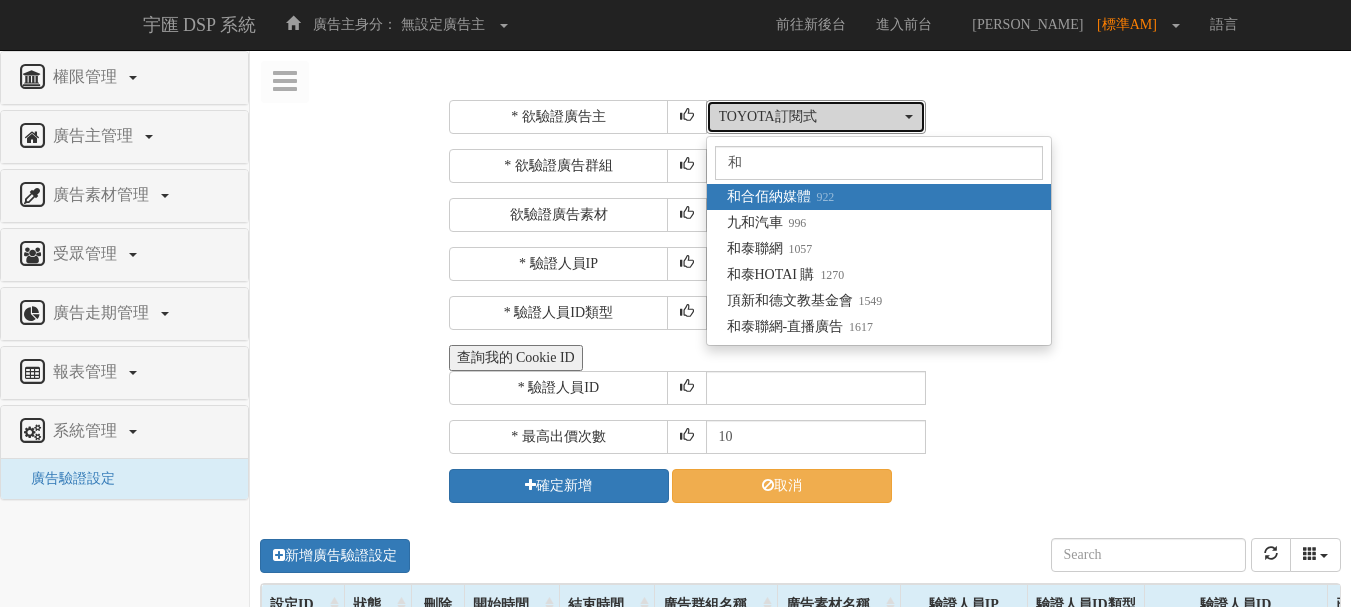 select on "1057" 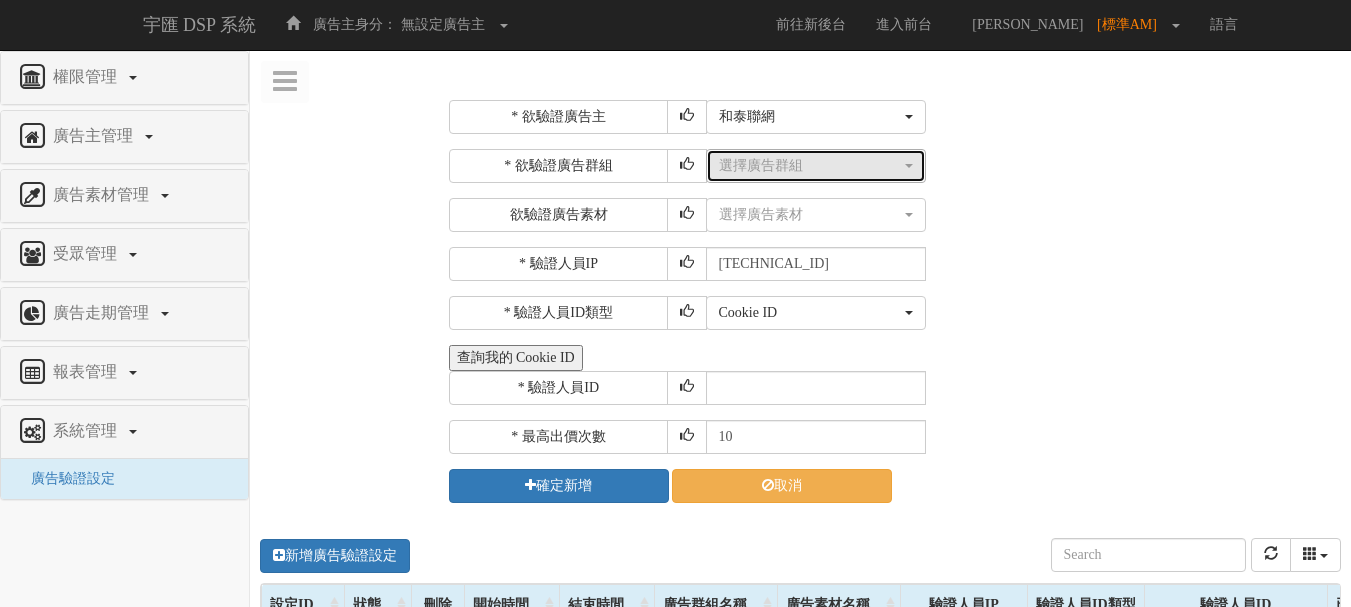 click on "選擇廣告群組" at bounding box center (810, 166) 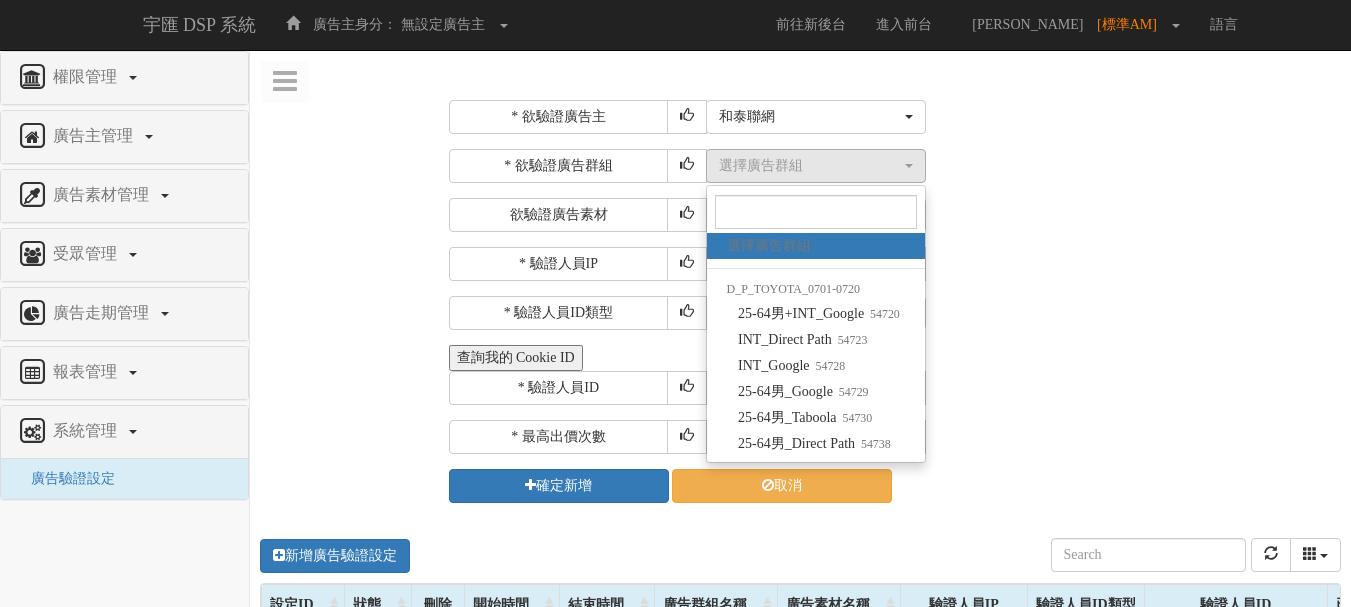 click on "選擇廣告群組 25-64男+INT_Google INT_Direct Path INT_Google 25-64男_Google 25-64男_Taboola 25-64男_Direct Path 選擇廣告群組   選擇廣告群組 D_P_TOYOTA_0701-0720 25-64男+INT_Google 54720 INT_Direct Path 54723 INT_Google 54728 25-64男_Google 54729 25-64男_Taboola 54730 25-64男_Direct Path 54738" at bounding box center (1021, 166) 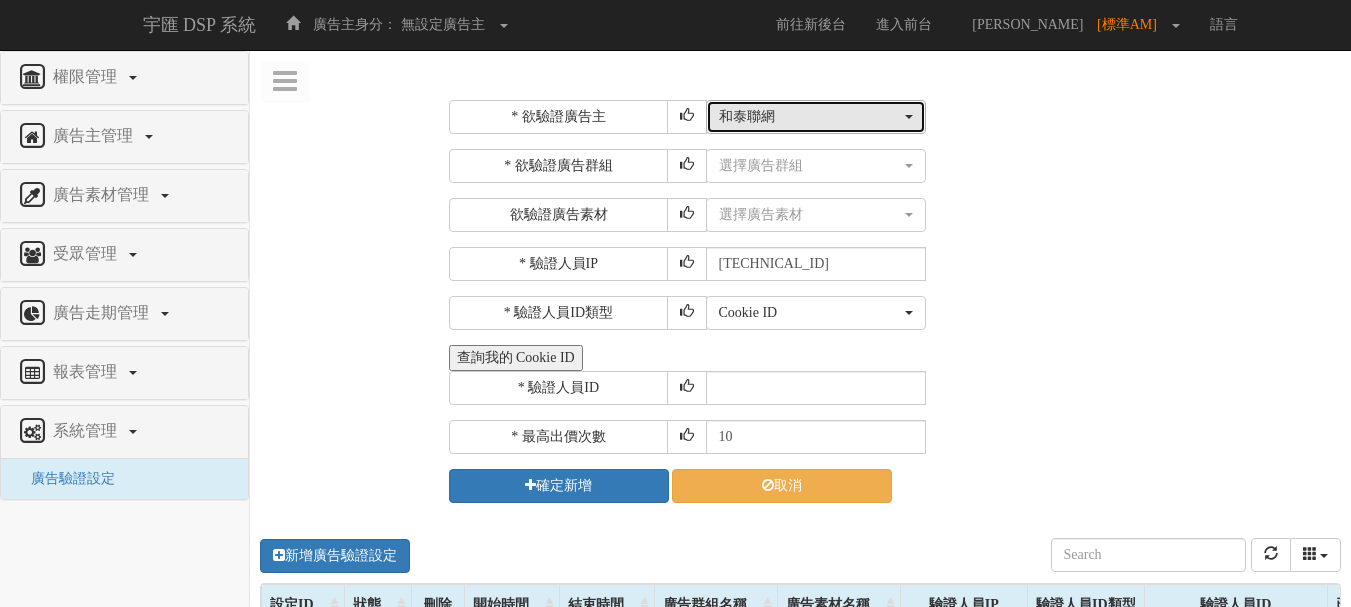 click on "和泰聯網" at bounding box center [810, 117] 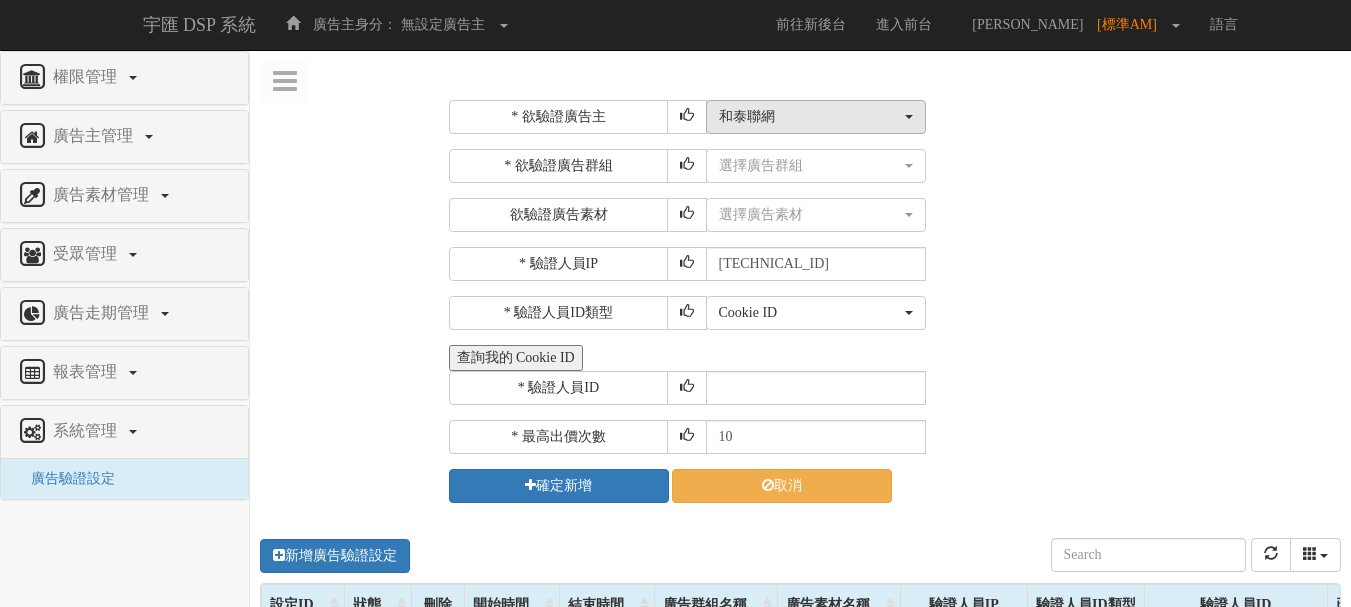 type 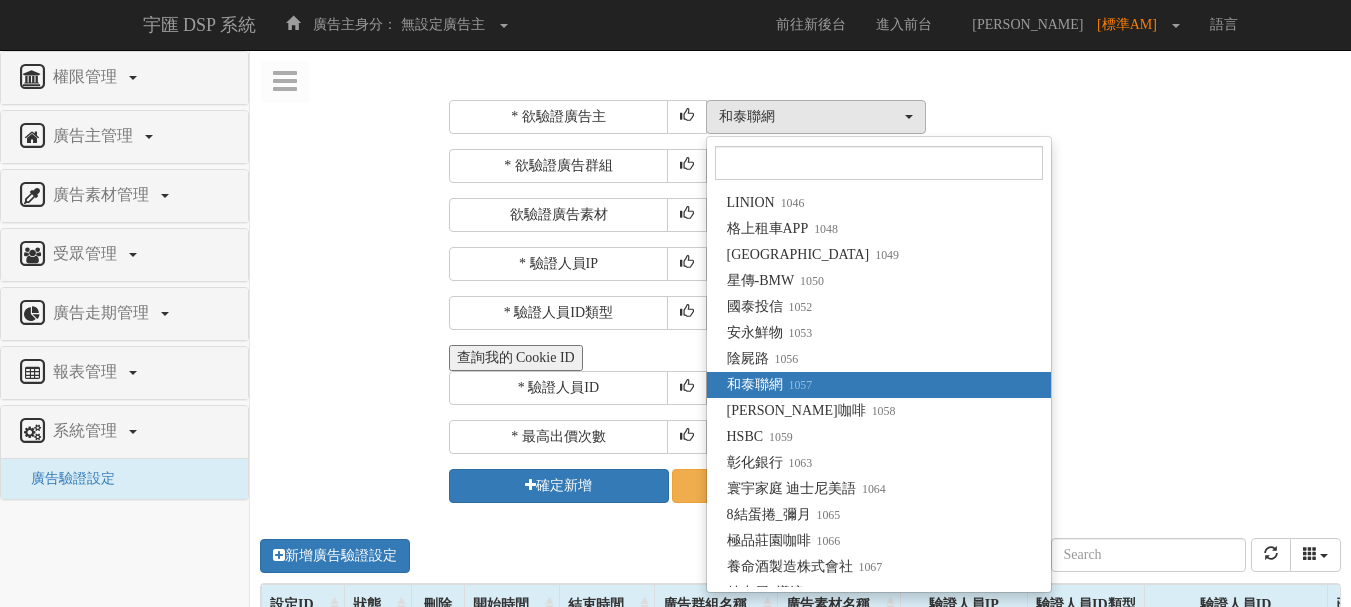 scroll, scrollTop: 0, scrollLeft: 0, axis: both 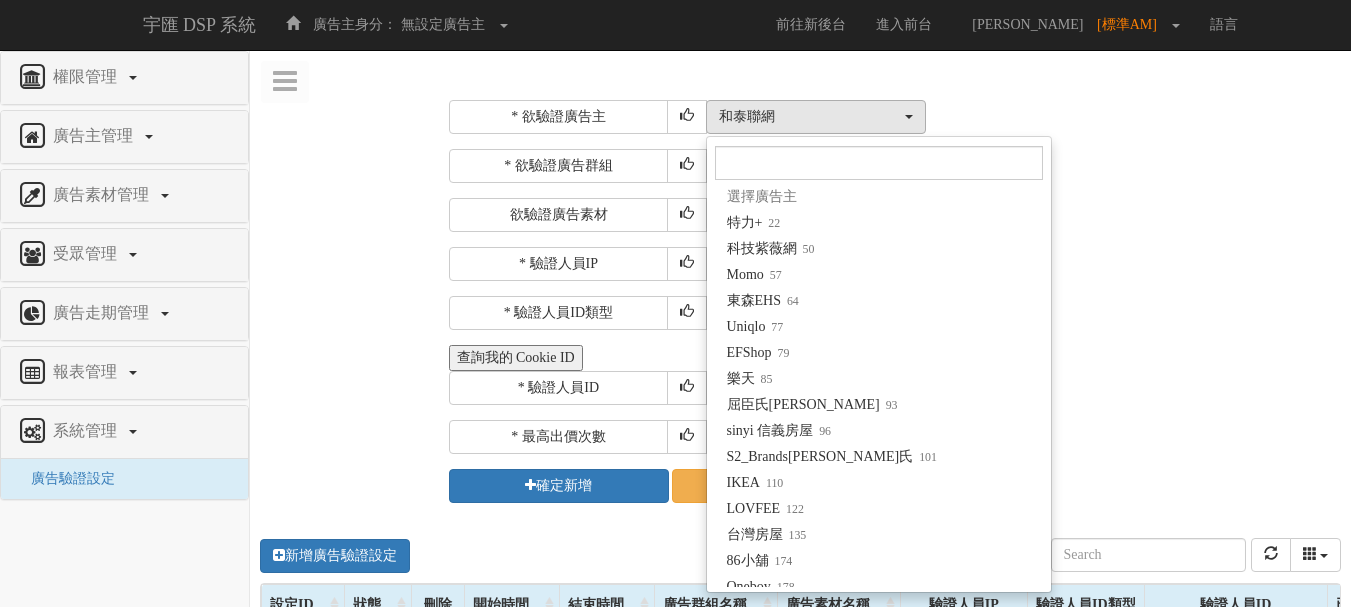click on "* 欲驗證廣告主
選擇廣告主 特力+ 科技紫薇網 Momo 東森EHS Uniqlo EFShop 樂天 屈臣氏[PERSON_NAME] sinyi 信義房屋 S2_Brands[PERSON_NAME]氏 IKEA LOVFEE 台灣房屋 86小舖 Oneboy 富邦人壽 DEPIC(DP) Check2check巧朵[PERSON_NAME] 酷比精準廣告(測試用) S2 S1_grapeking葡萄王購健康 S2_cthouse中信房屋 hiyes 海悅 mm2.icantw 艾肯女神聯盟 UV100 MAJOR MADE S1_Princesscruises 公主遊輪 car-plus 格上租車 MINI BMW GYM 購有錢 新光三越百貨線上購物 Glenmorangie [PERSON_NAME]傑 LRP 理膚寶水 HSBC 匯豐銀行 S1_CaiChang采昌國際多媒體 nomurafunds 野村投信 allianzgi 安聯投信 pcschool 巨匠電腦 惠氏(S26) [PERSON_NAME]發想居家文創 家樂福 eco[PERSON_NAME]亞培 雀巢_母嬰系列 fareastone遠傳 蝦皮商城 SUBARU汽車 Cathaybk 國泰世華銀行 群益Capitalfutures ABC Mart taiwanmobile 台灣大哥大 TAAZE Biotherm 碧兒泉 HP" at bounding box center (893, 301) 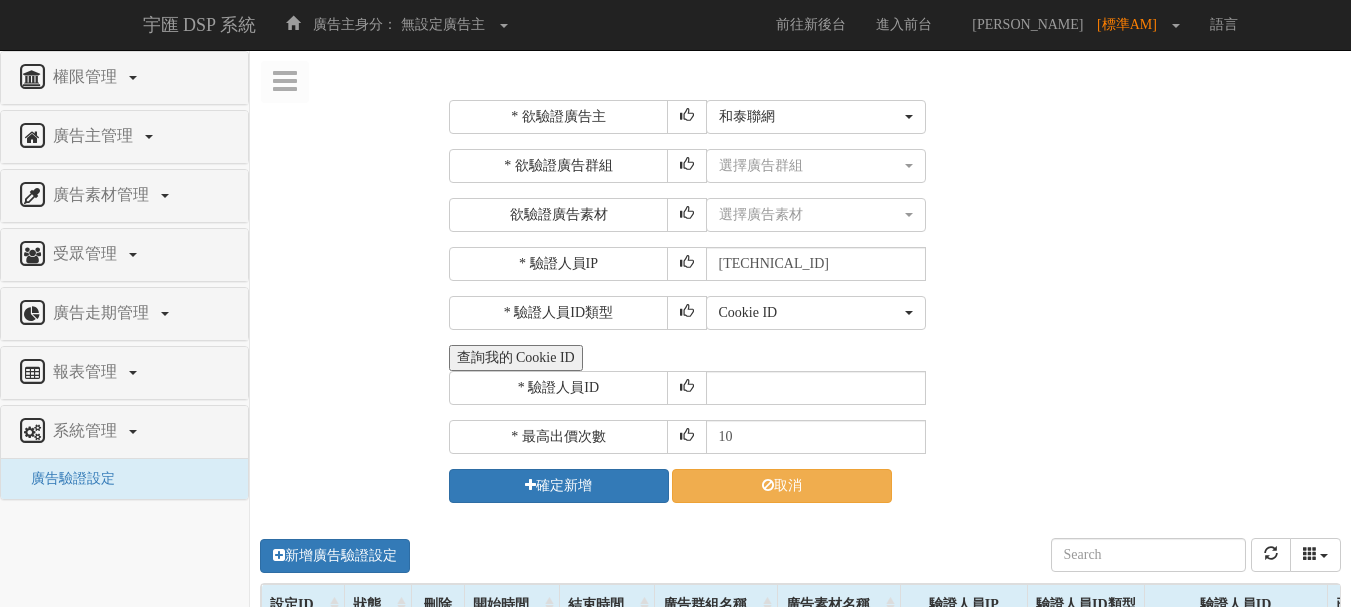 click on "* 欲驗證廣告主
選擇廣告主 特力+ 科技紫薇網 Momo 東森EHS Uniqlo EFShop 樂天 屈臣氏[PERSON_NAME] sinyi 信義房屋 S2_Brands[PERSON_NAME]氏 IKEA LOVFEE 台灣房屋 86小舖 Oneboy 富邦人壽 DEPIC(DP) Check2check巧朵[PERSON_NAME] 酷比精準廣告(測試用) S2 S1_grapeking葡萄王購健康 S2_cthouse中信房屋 hiyes 海悅 mm2.icantw 艾肯女神聯盟 UV100 MAJOR MADE S1_Princesscruises 公主遊輪 car-plus 格上租車 MINI BMW GYM 購有錢 新光三越百貨線上購物 Glenmorangie [PERSON_NAME]傑 LRP 理膚寶水 HSBC 匯豐銀行 S1_CaiChang采昌國際多媒體 nomurafunds 野村投信 allianzgi 安聯投信 pcschool 巨匠電腦 惠氏(S26) [PERSON_NAME]發想居家文創 家樂福 eco[PERSON_NAME]亞培 雀巢_母嬰系列 fareastone遠傳 蝦皮商城 SUBARU汽車 Cathaybk 國泰世華銀行 群益Capitalfutures ABC Mart taiwanmobile 台灣大哥大 TAAZE Biotherm 碧兒泉 HP" at bounding box center [893, 301] 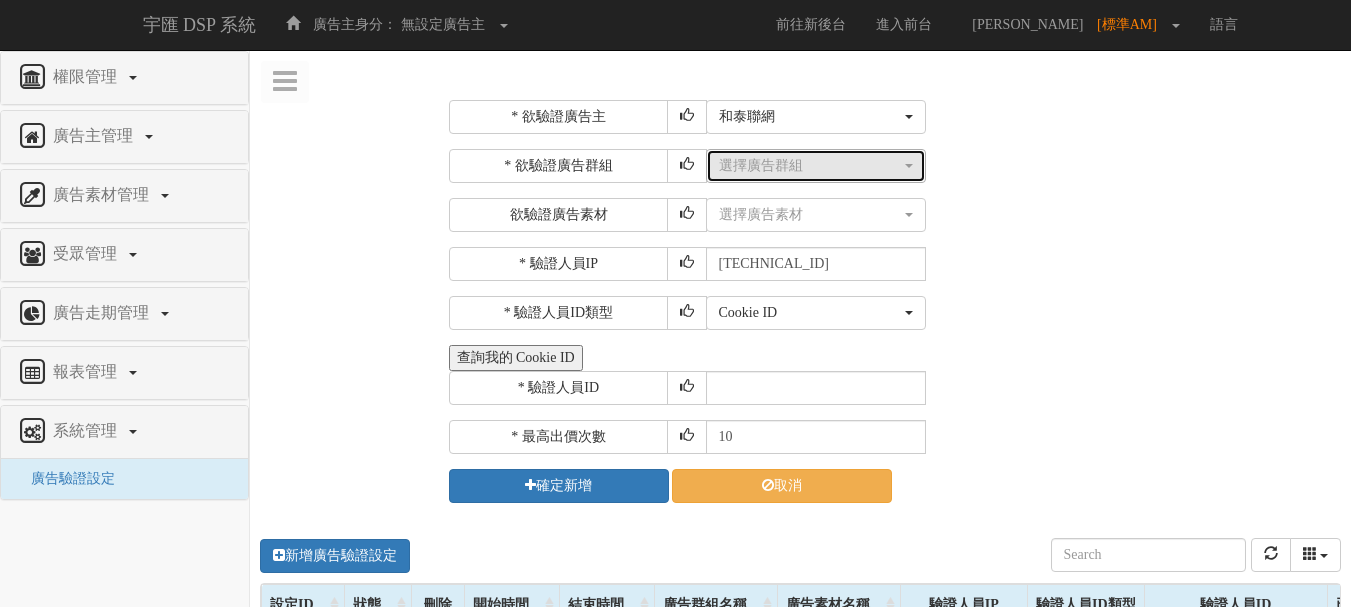 click on "選擇廣告群組" at bounding box center (810, 166) 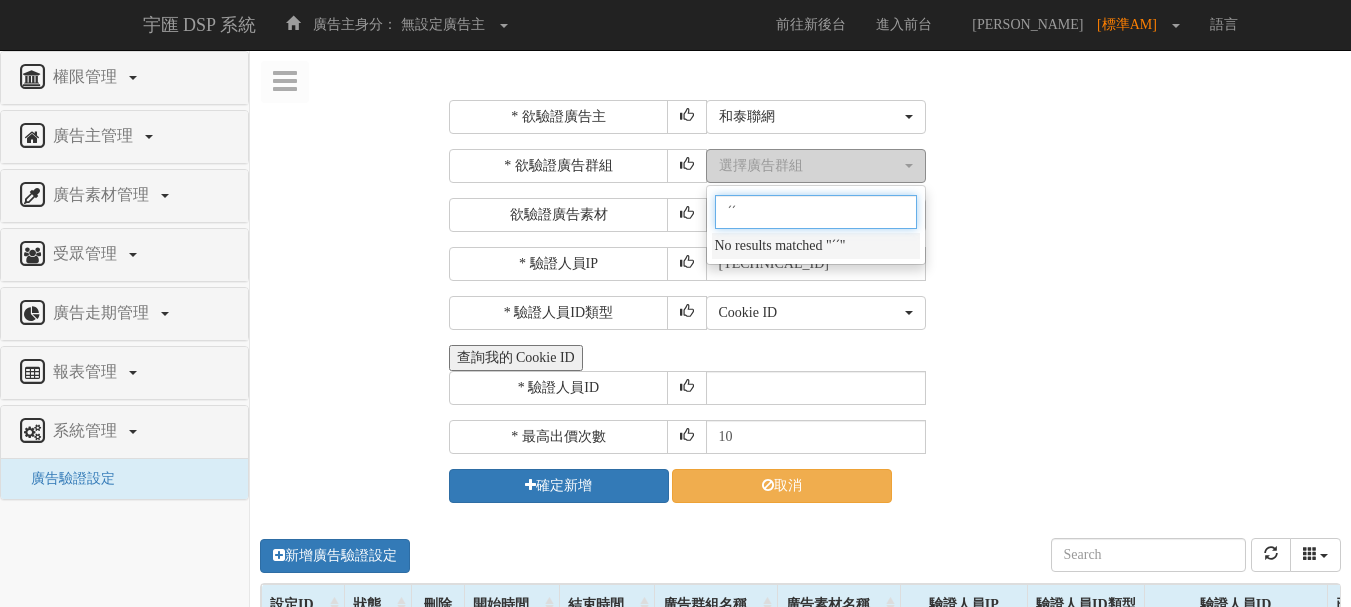 type on "ˊ" 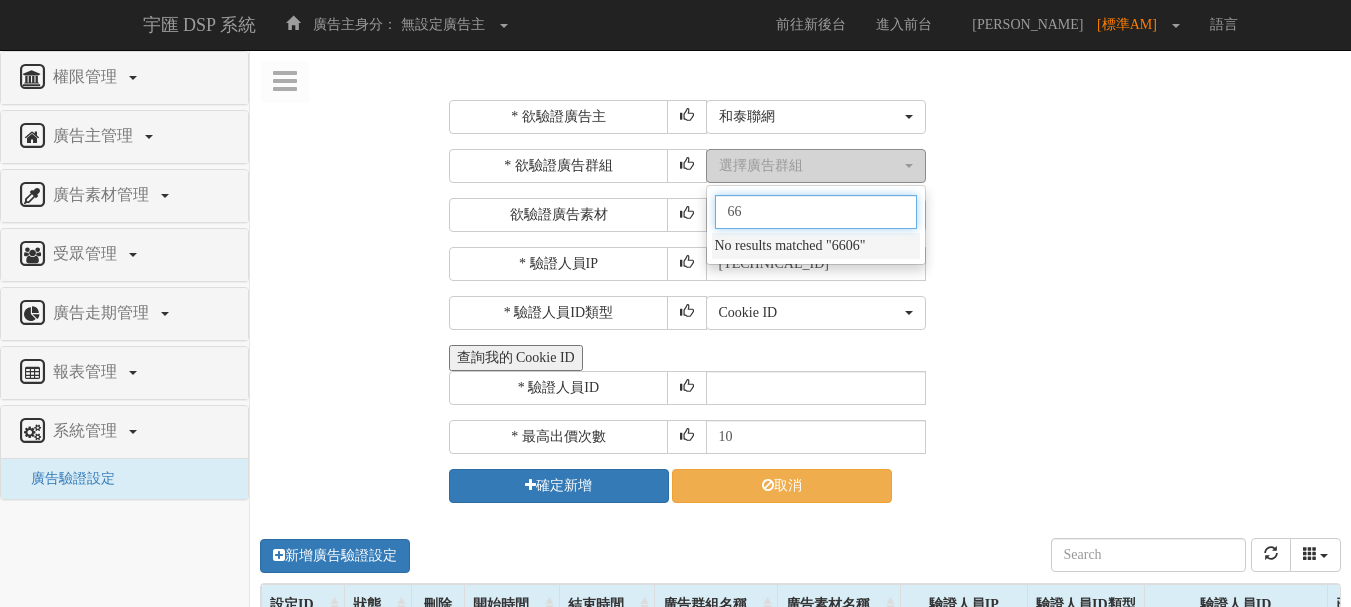 type on "6" 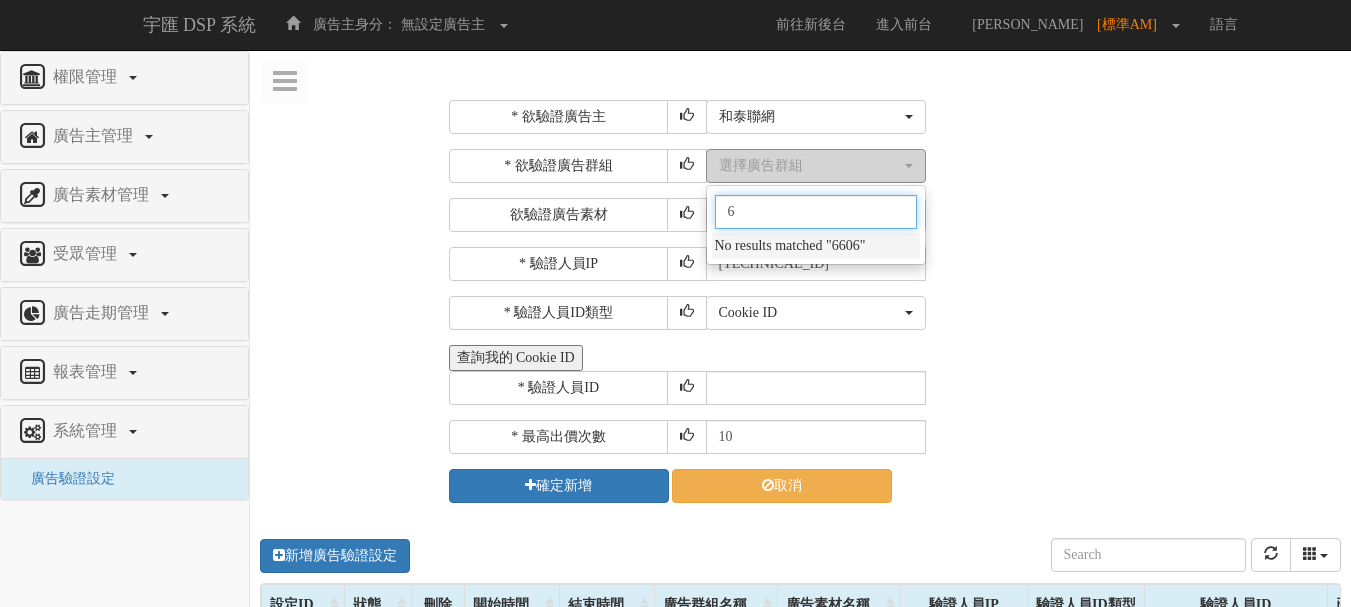 type 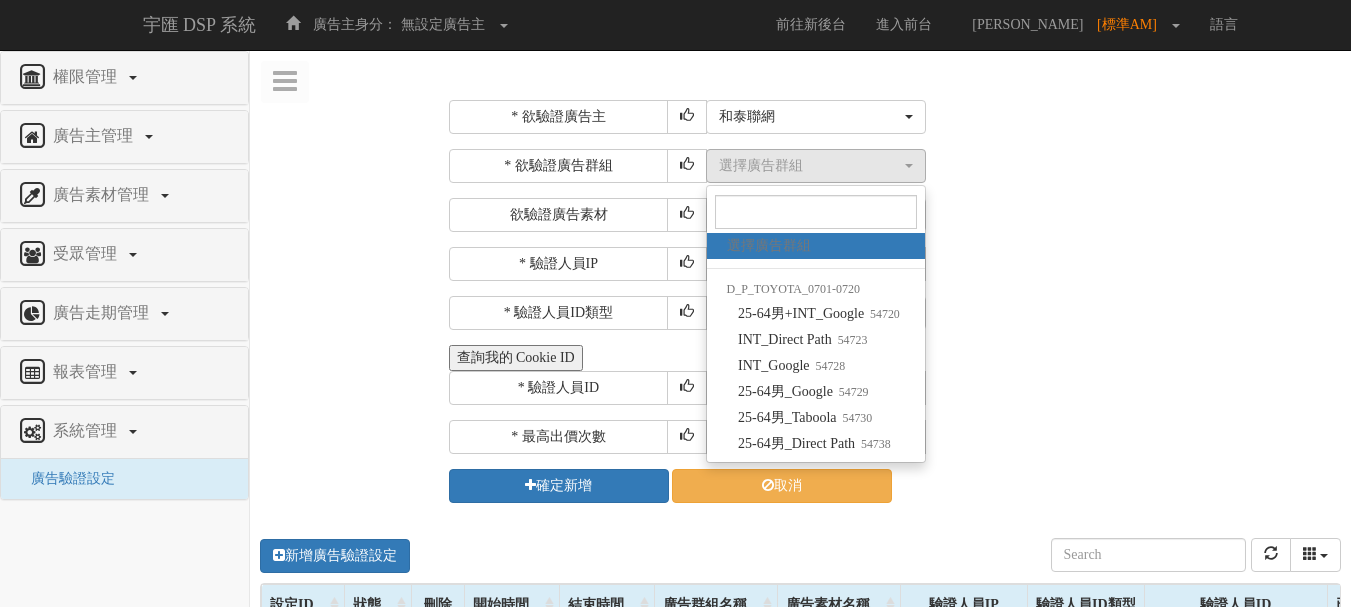 click on "* 驗證人員IP
[TECHNICAL_ID]" at bounding box center [893, 264] 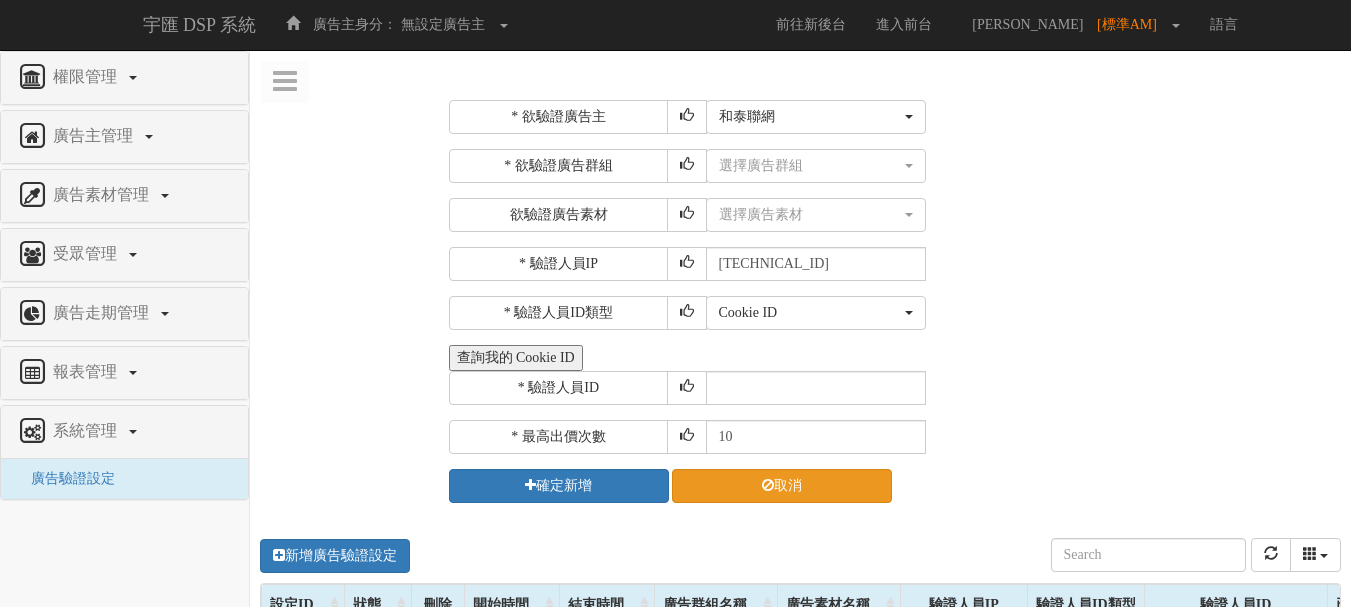 click on "取消" at bounding box center [782, 486] 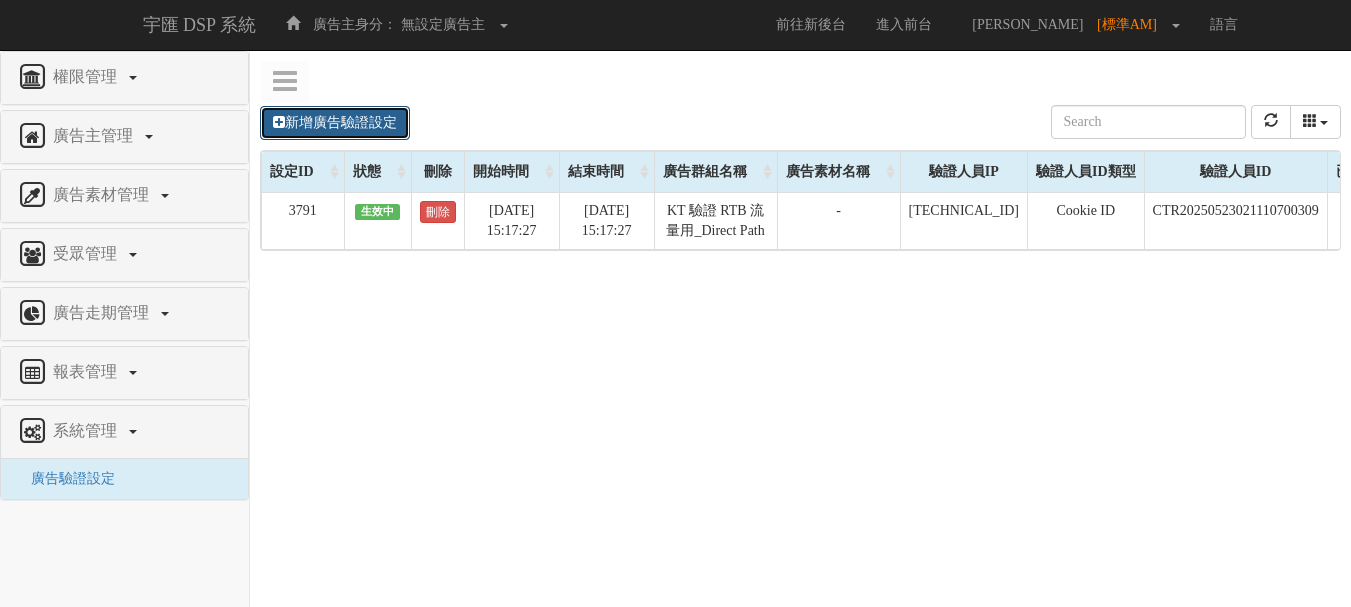 click on "新增廣告驗證設定" at bounding box center [335, 123] 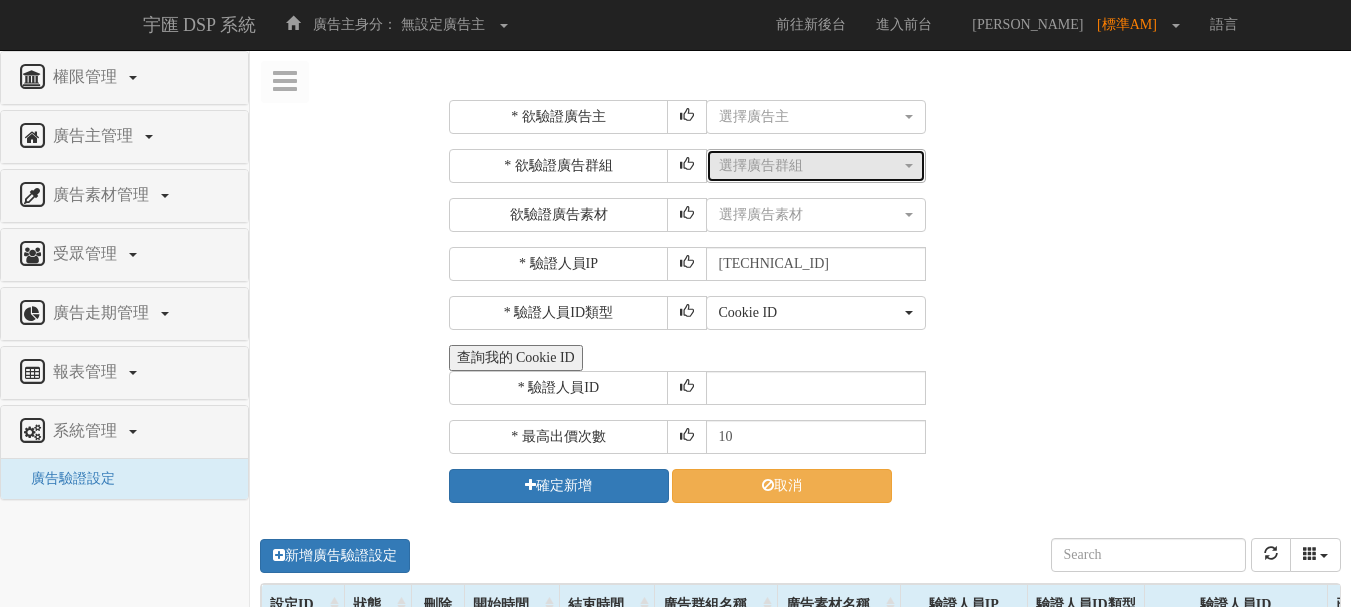 click on "選擇廣告群組" at bounding box center [810, 166] 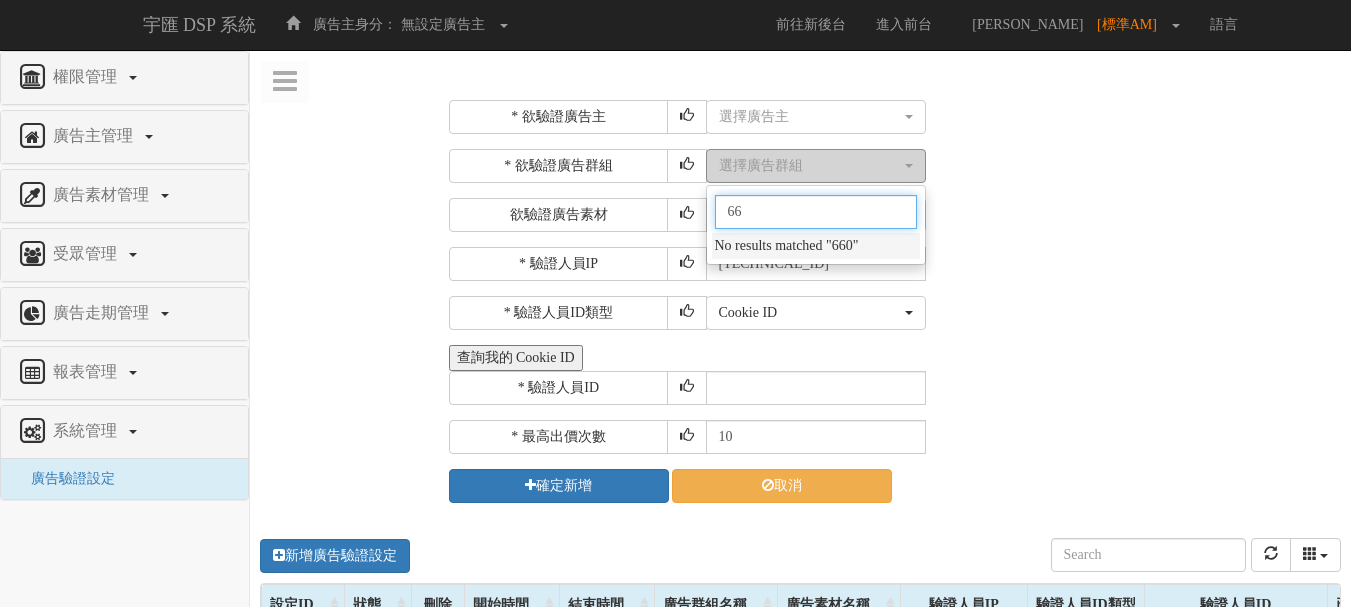 type on "6" 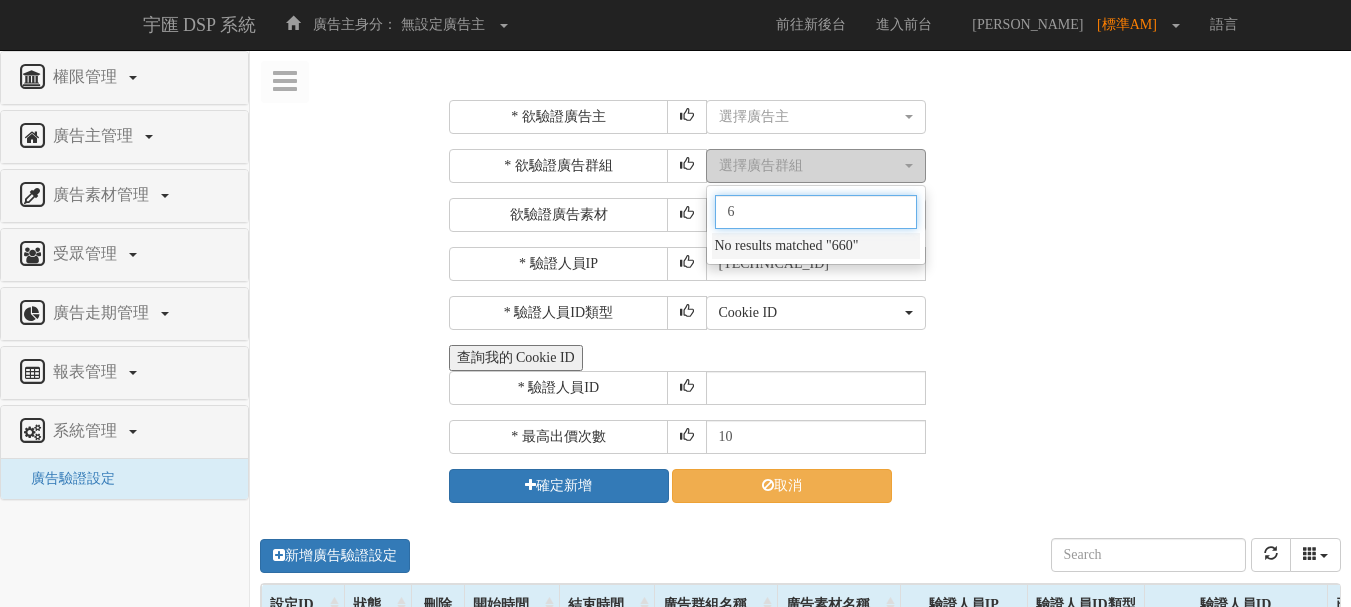 type 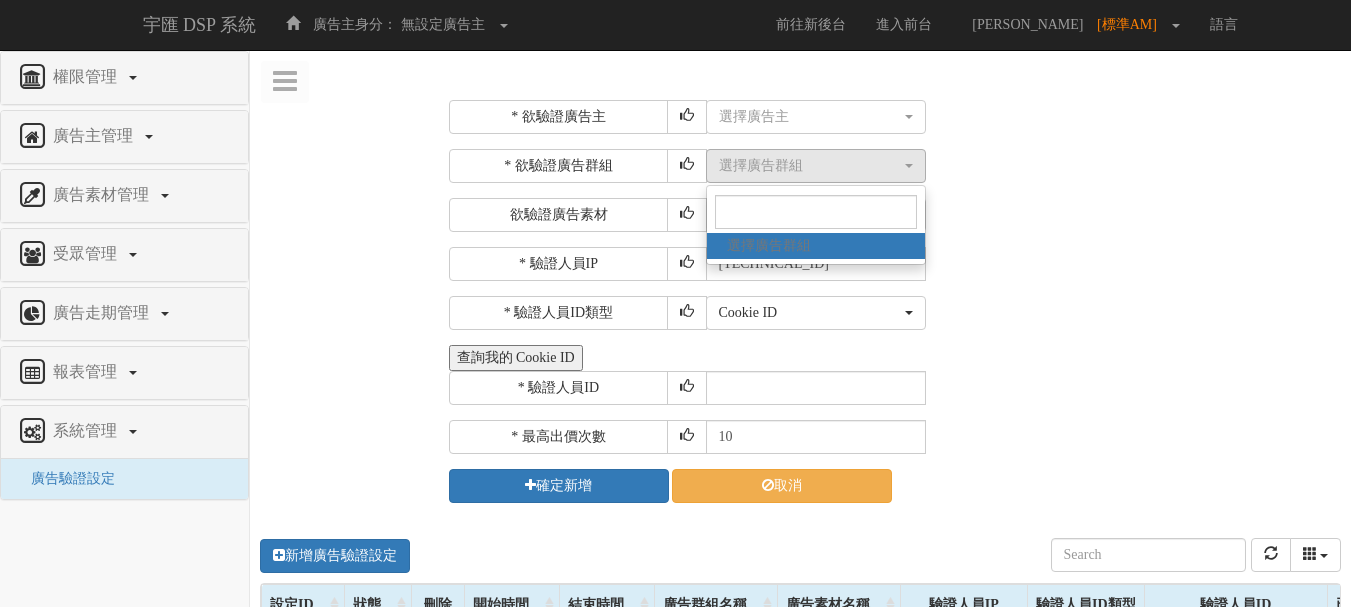 click on "選擇廣告素材 選擇廣告素材" at bounding box center (1021, 215) 